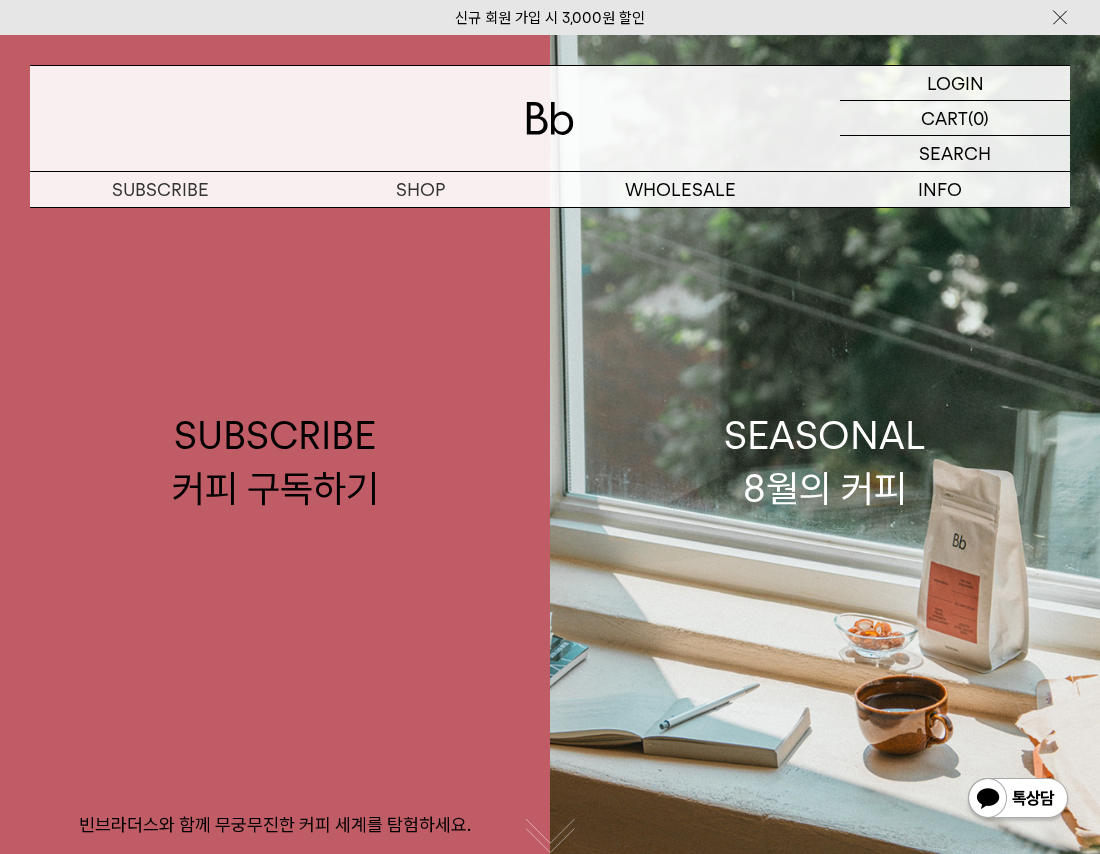 scroll, scrollTop: 0, scrollLeft: 0, axis: both 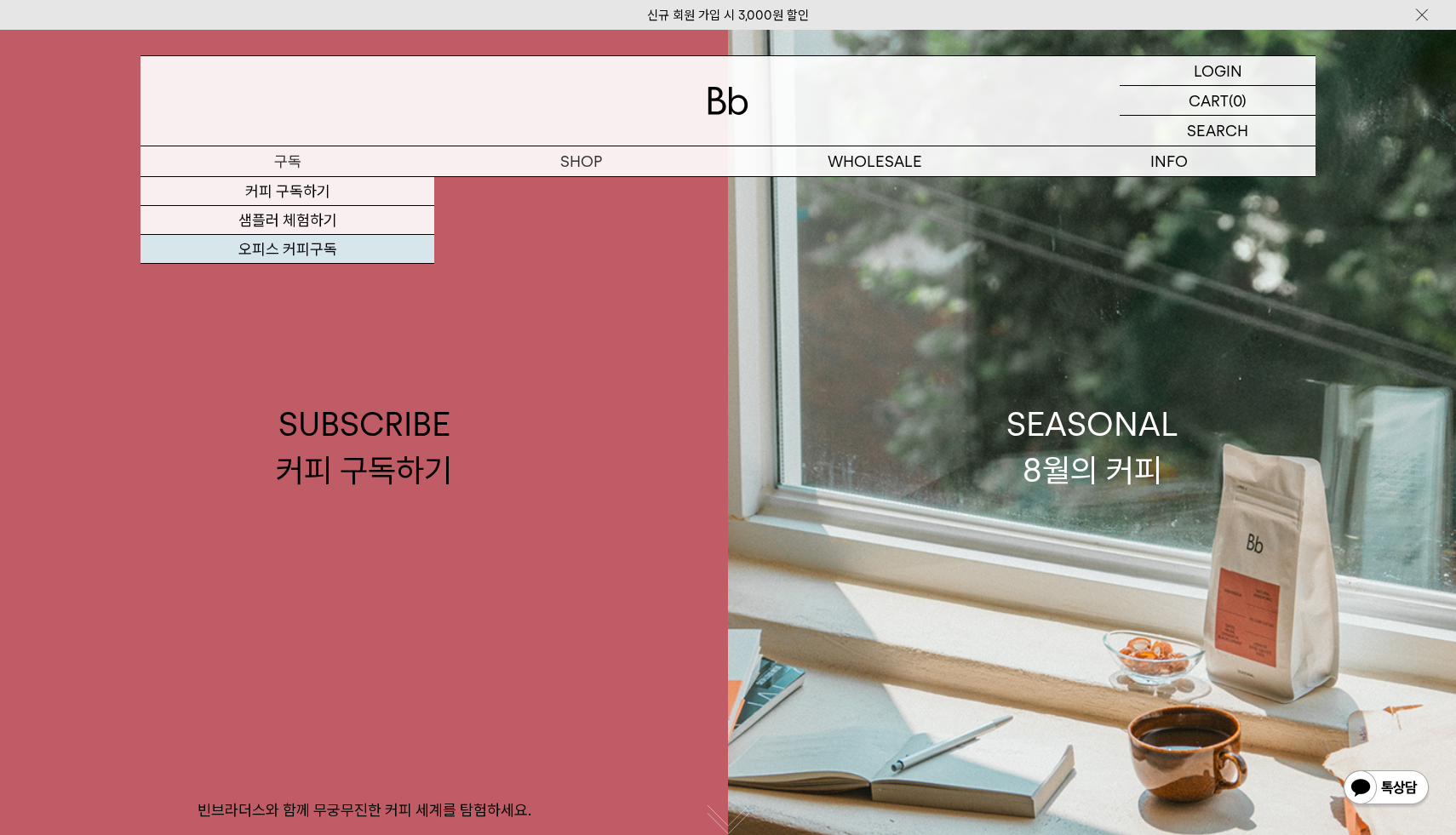 click on "오피스 커피구독" at bounding box center [287, 249] 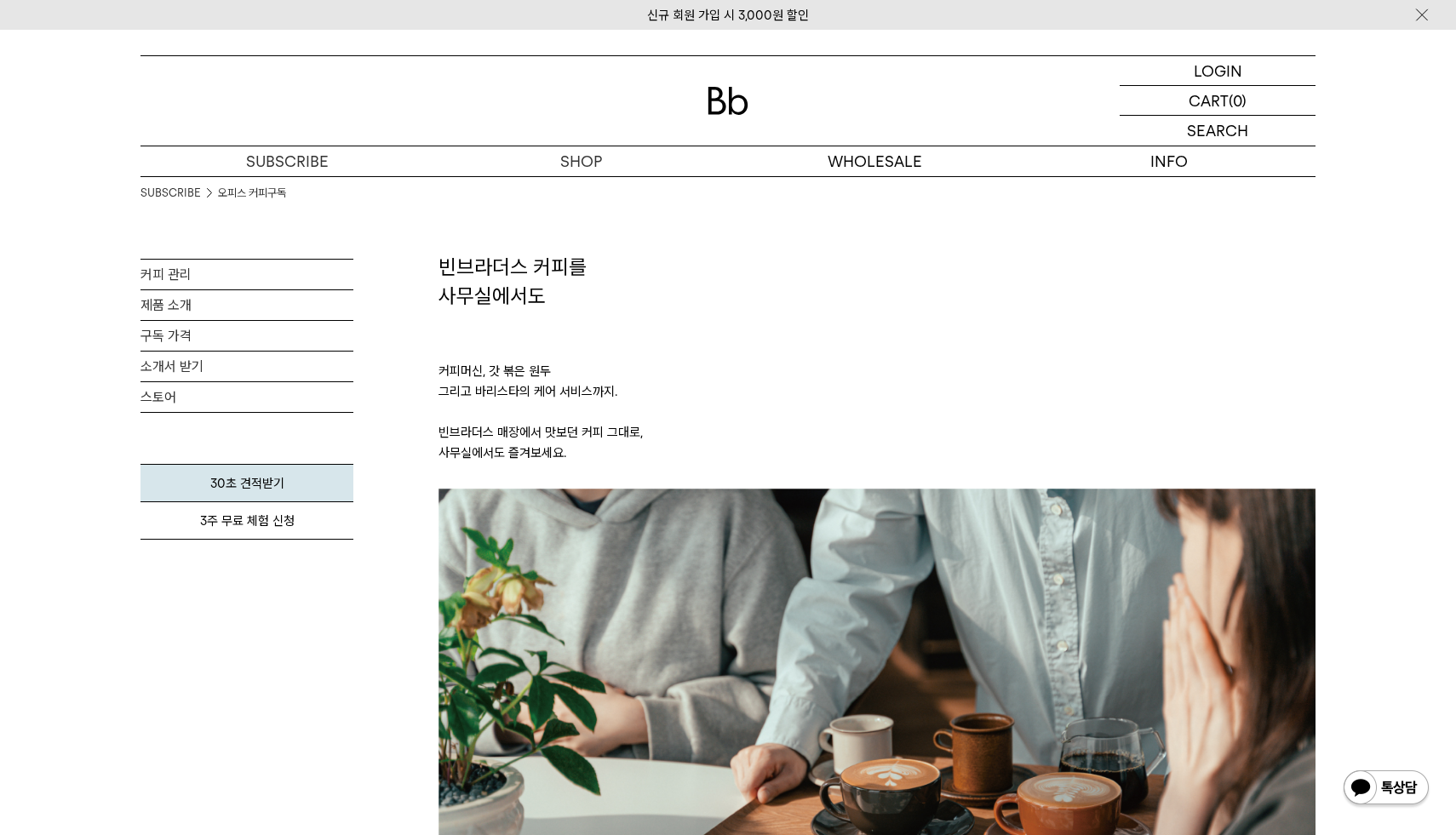 scroll, scrollTop: 0, scrollLeft: 0, axis: both 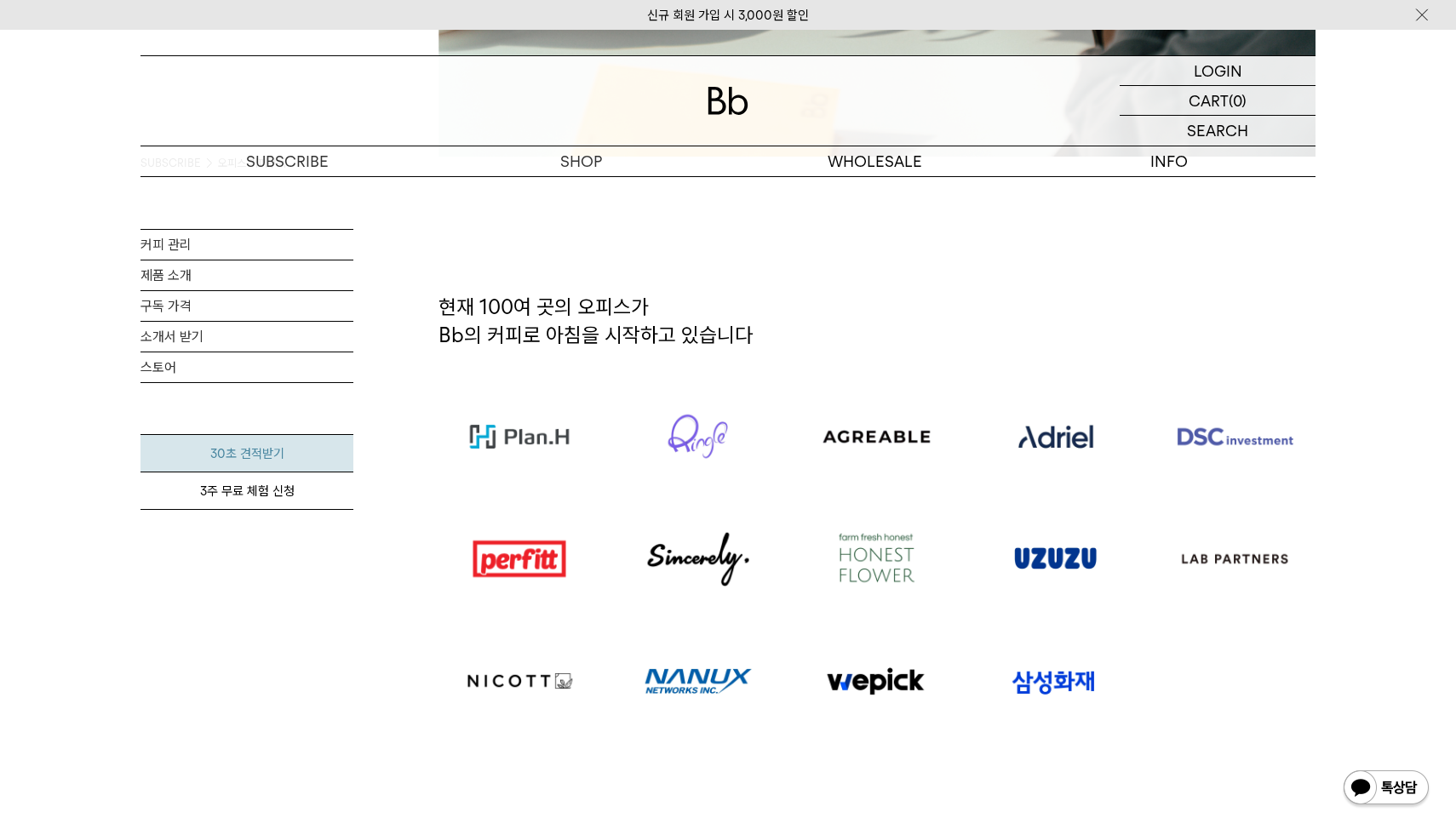 click on "30초 견적받기" at bounding box center [247, 453] 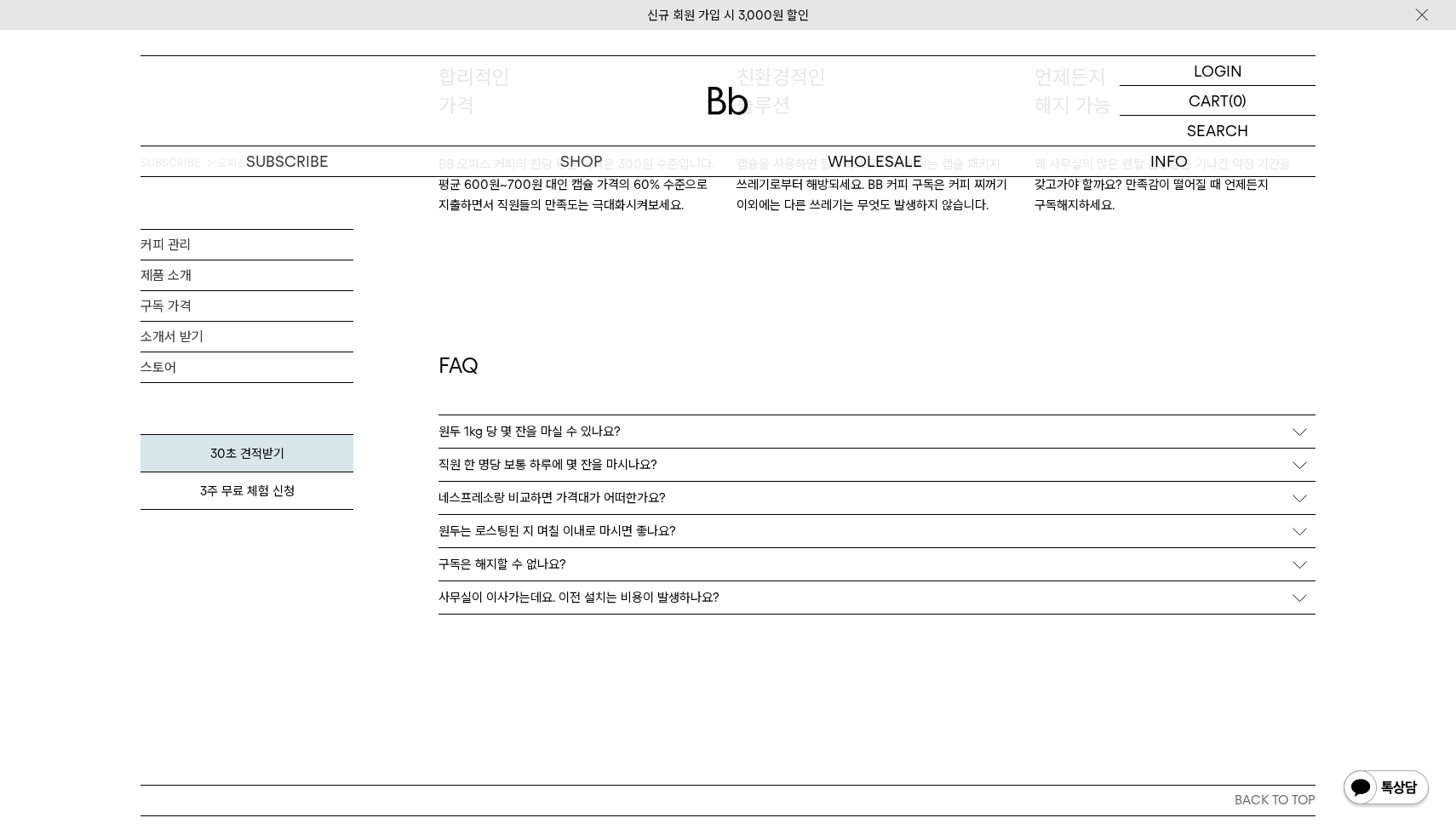 scroll, scrollTop: 2968, scrollLeft: 0, axis: vertical 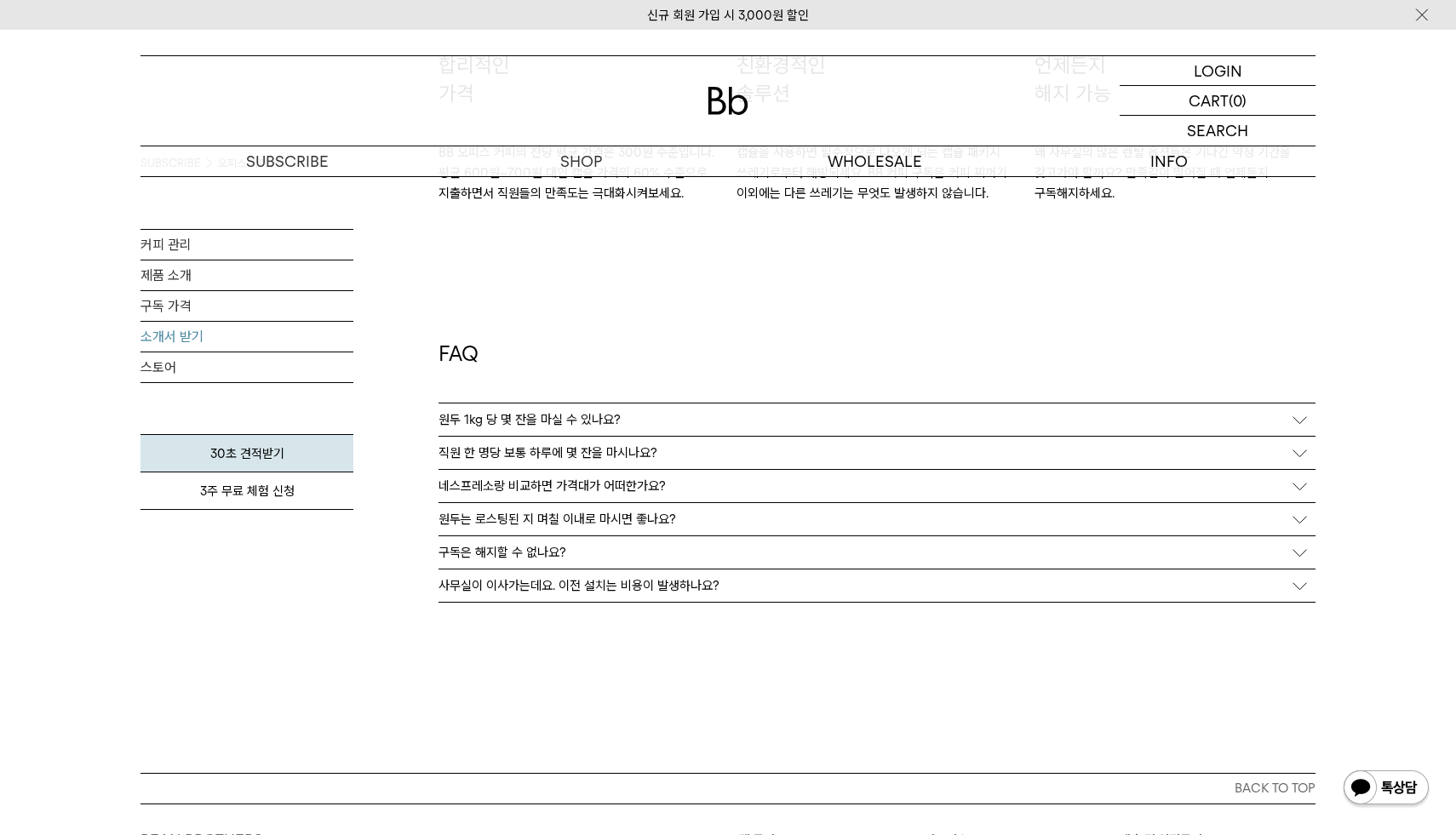click on "소개서 받기" at bounding box center (247, 336) 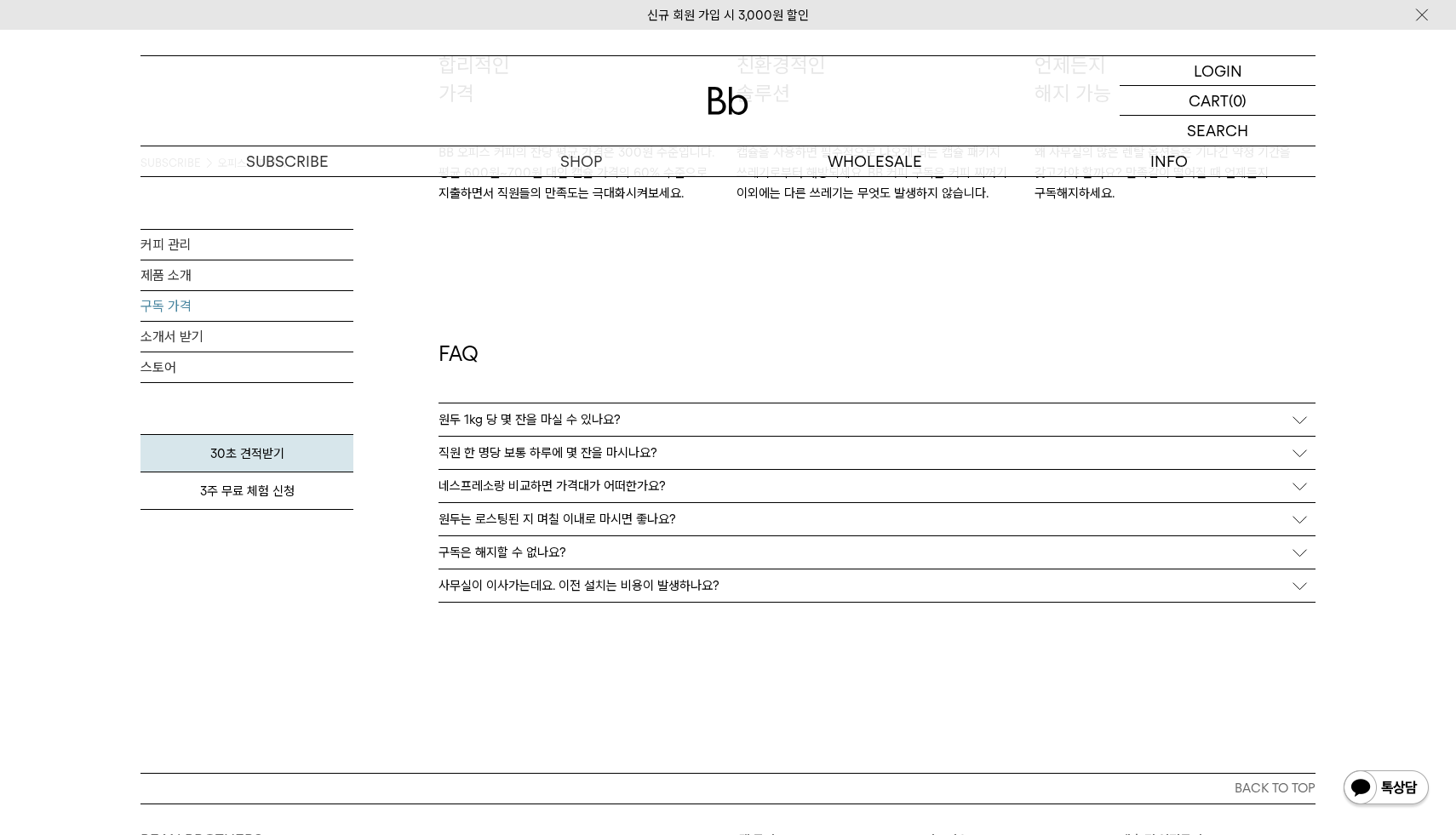 click on "구독 가격" at bounding box center (247, 306) 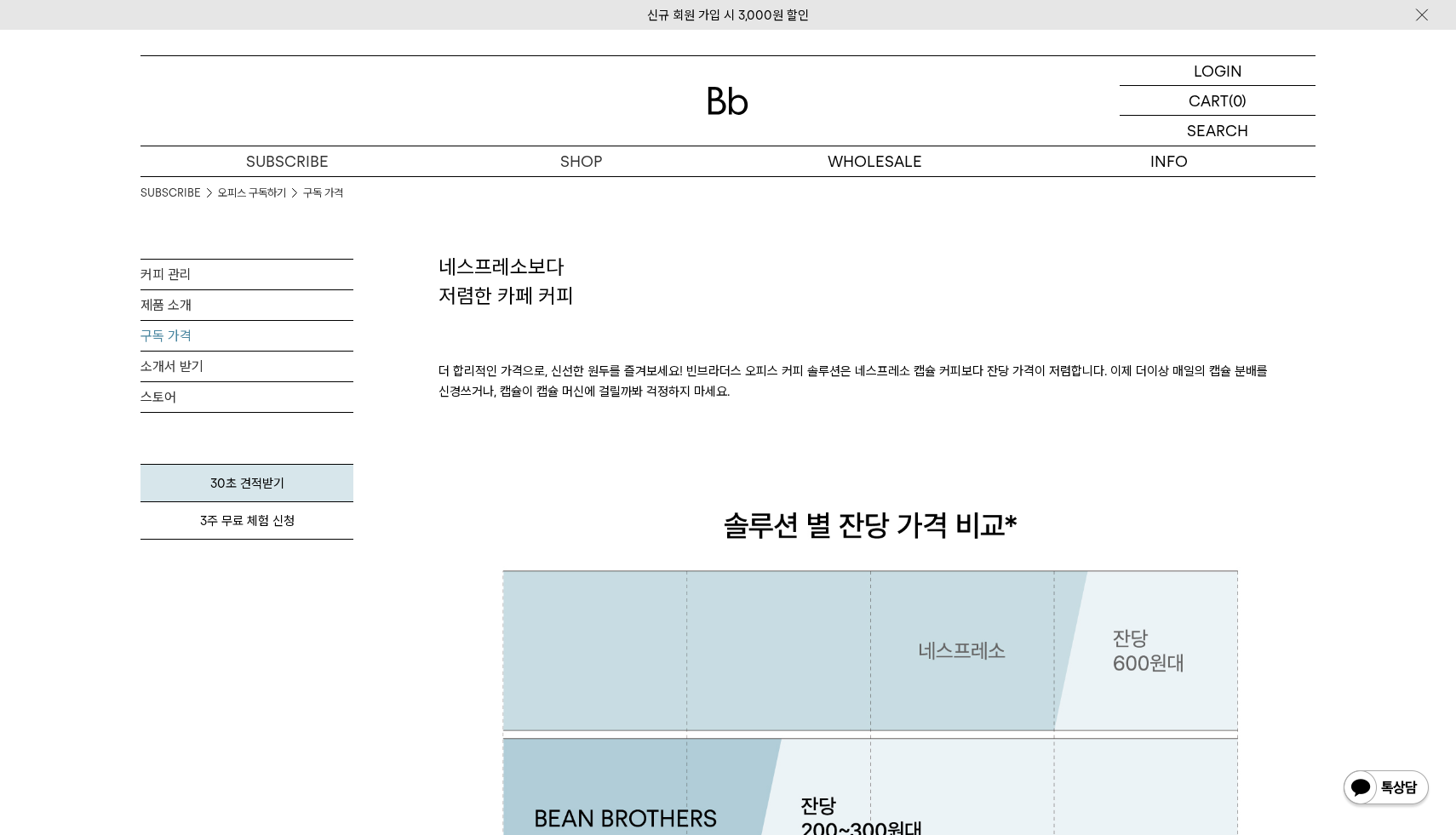 scroll, scrollTop: 0, scrollLeft: 0, axis: both 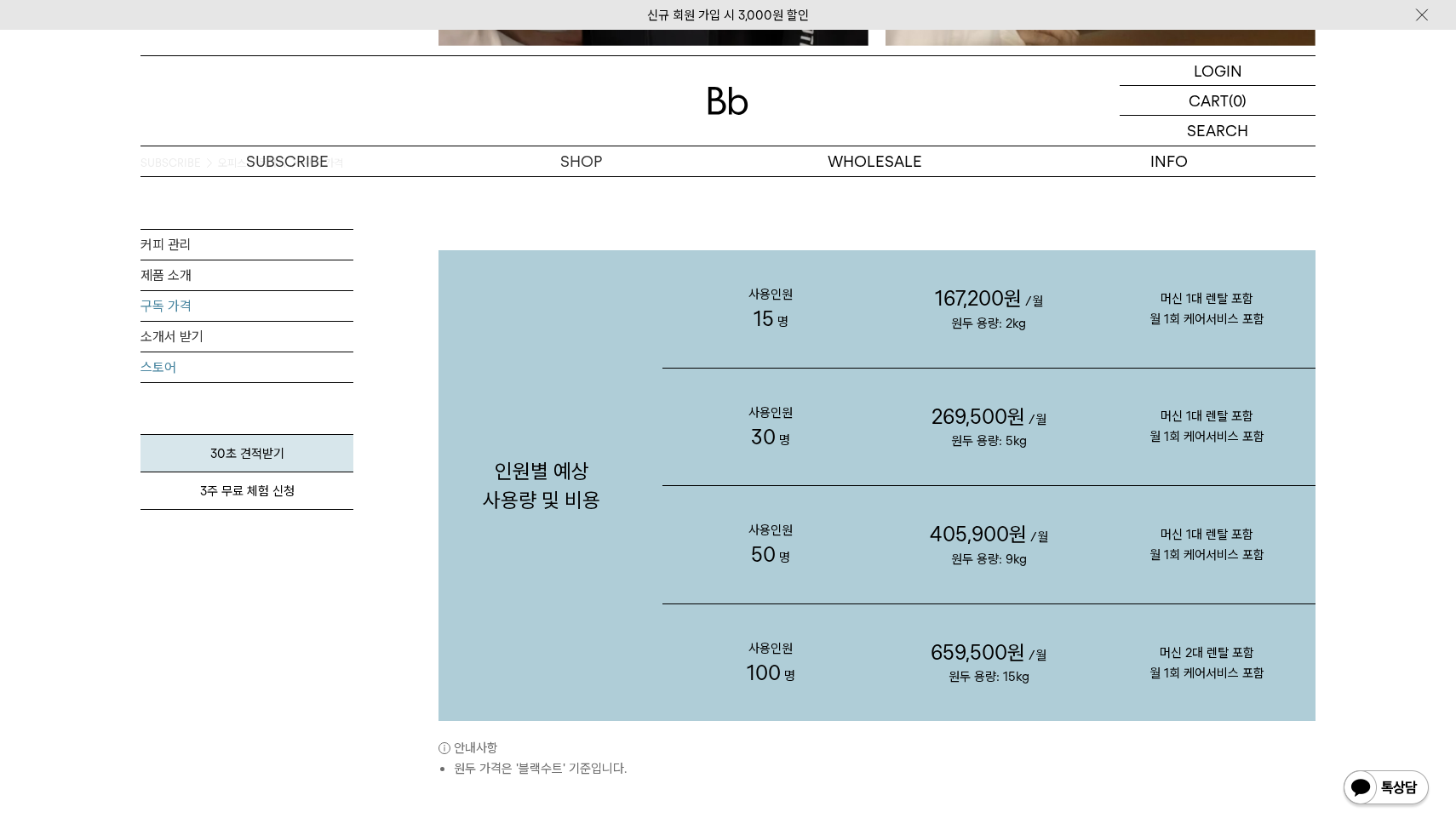 click on "스토어" at bounding box center (247, 367) 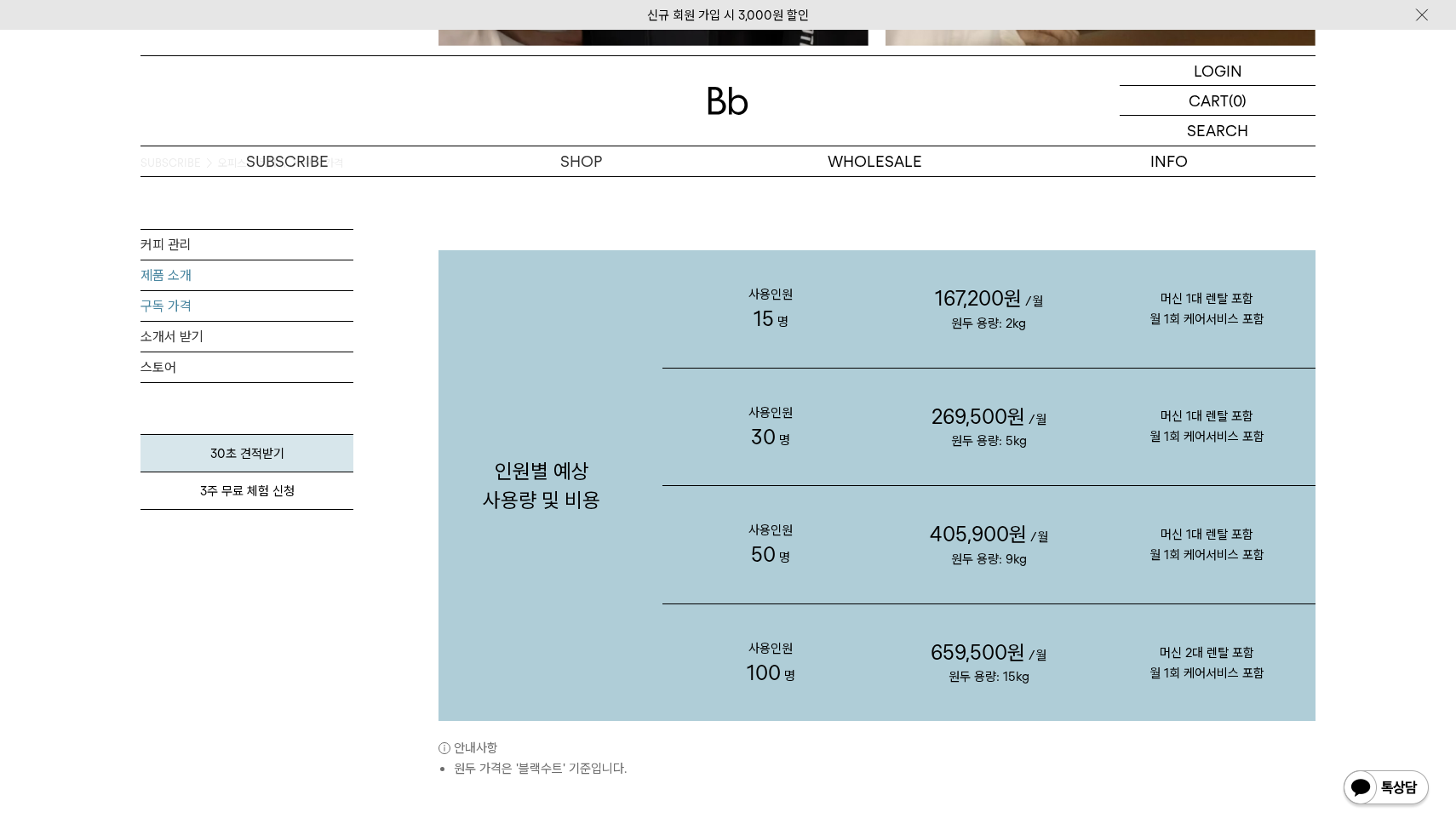 click on "제품 소개" at bounding box center [247, 275] 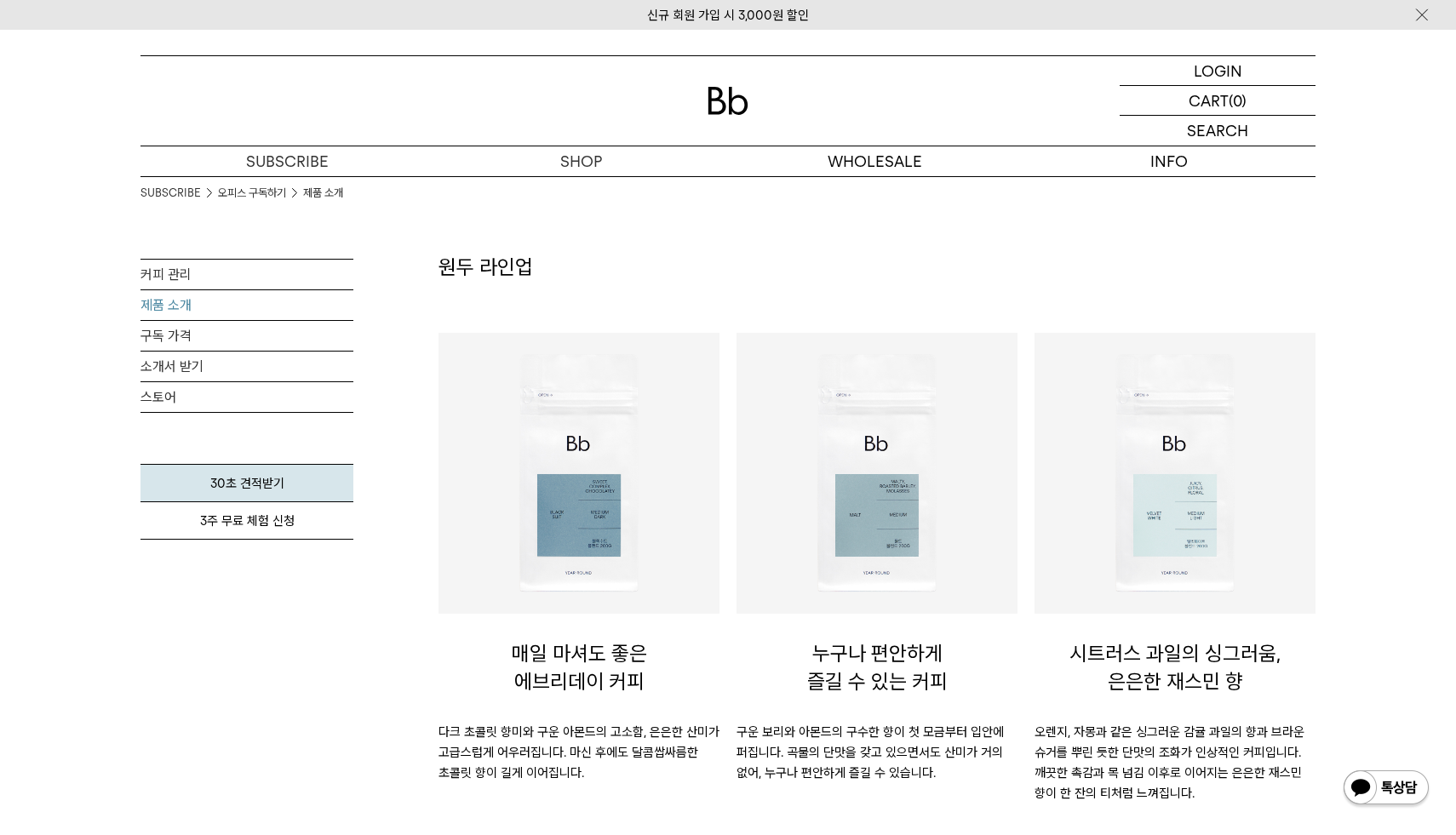 scroll, scrollTop: 0, scrollLeft: 0, axis: both 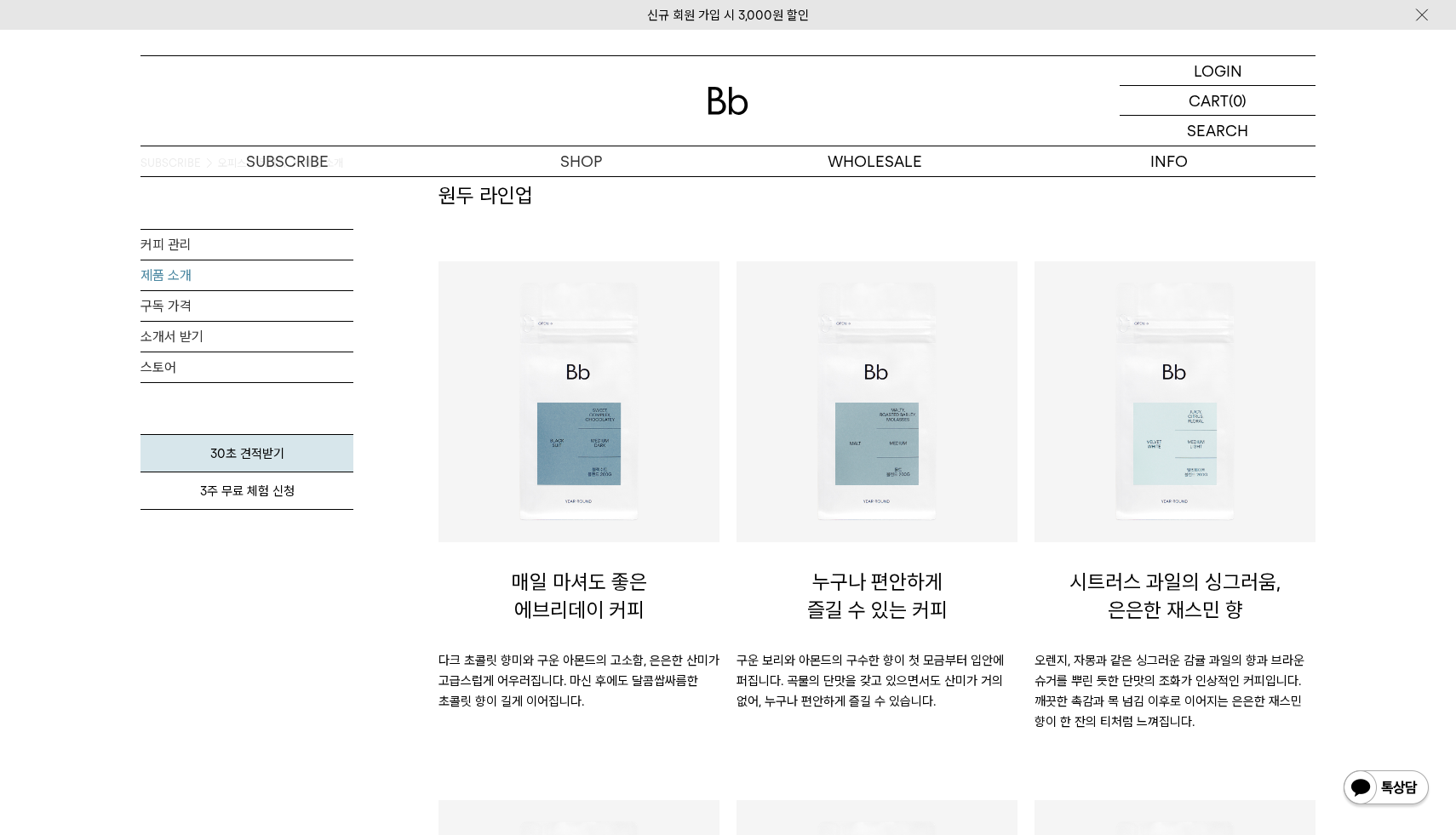 click at bounding box center [1175, 402] 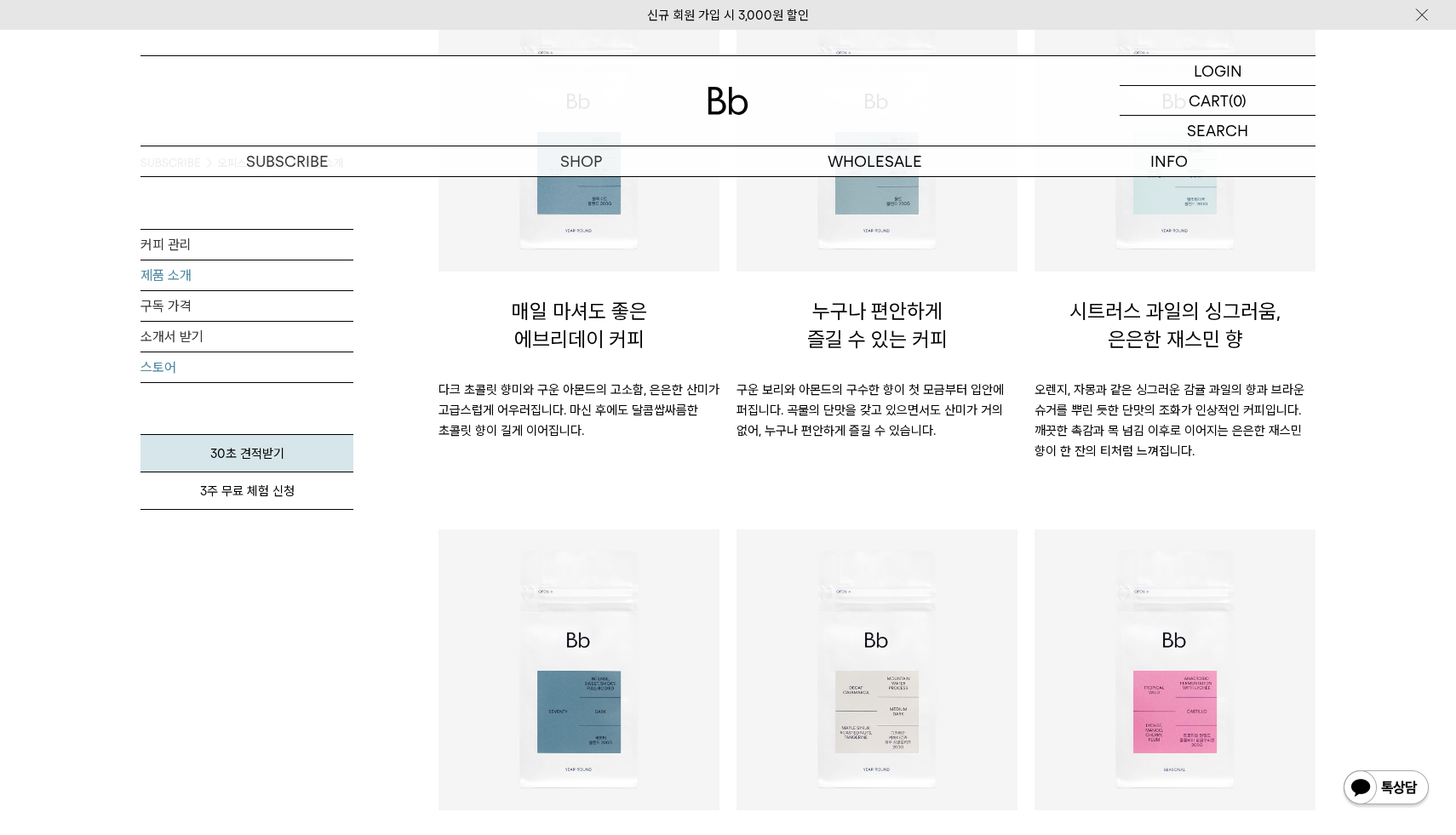 scroll, scrollTop: 340, scrollLeft: 0, axis: vertical 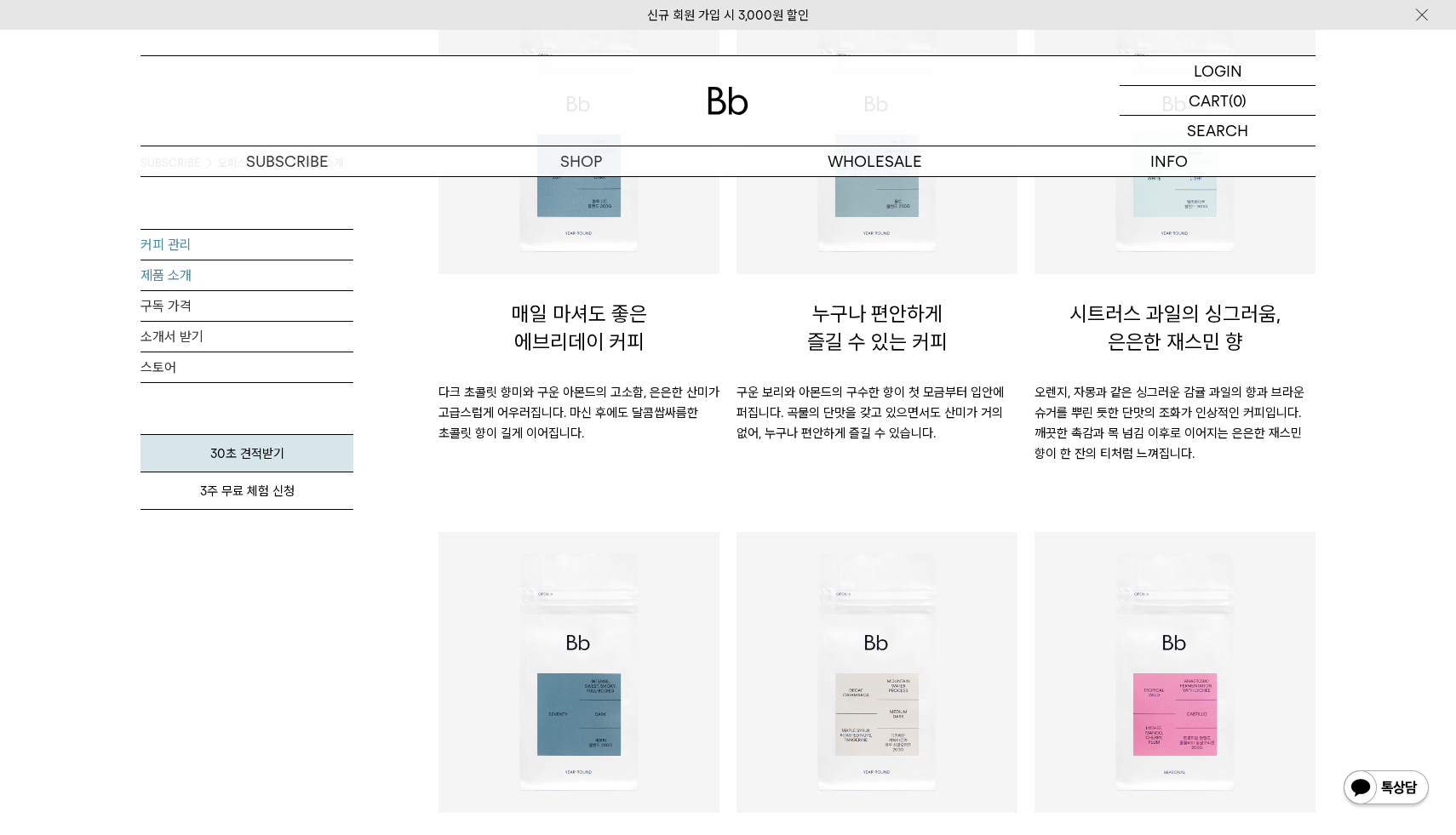 click on "커피 관리" at bounding box center [247, 244] 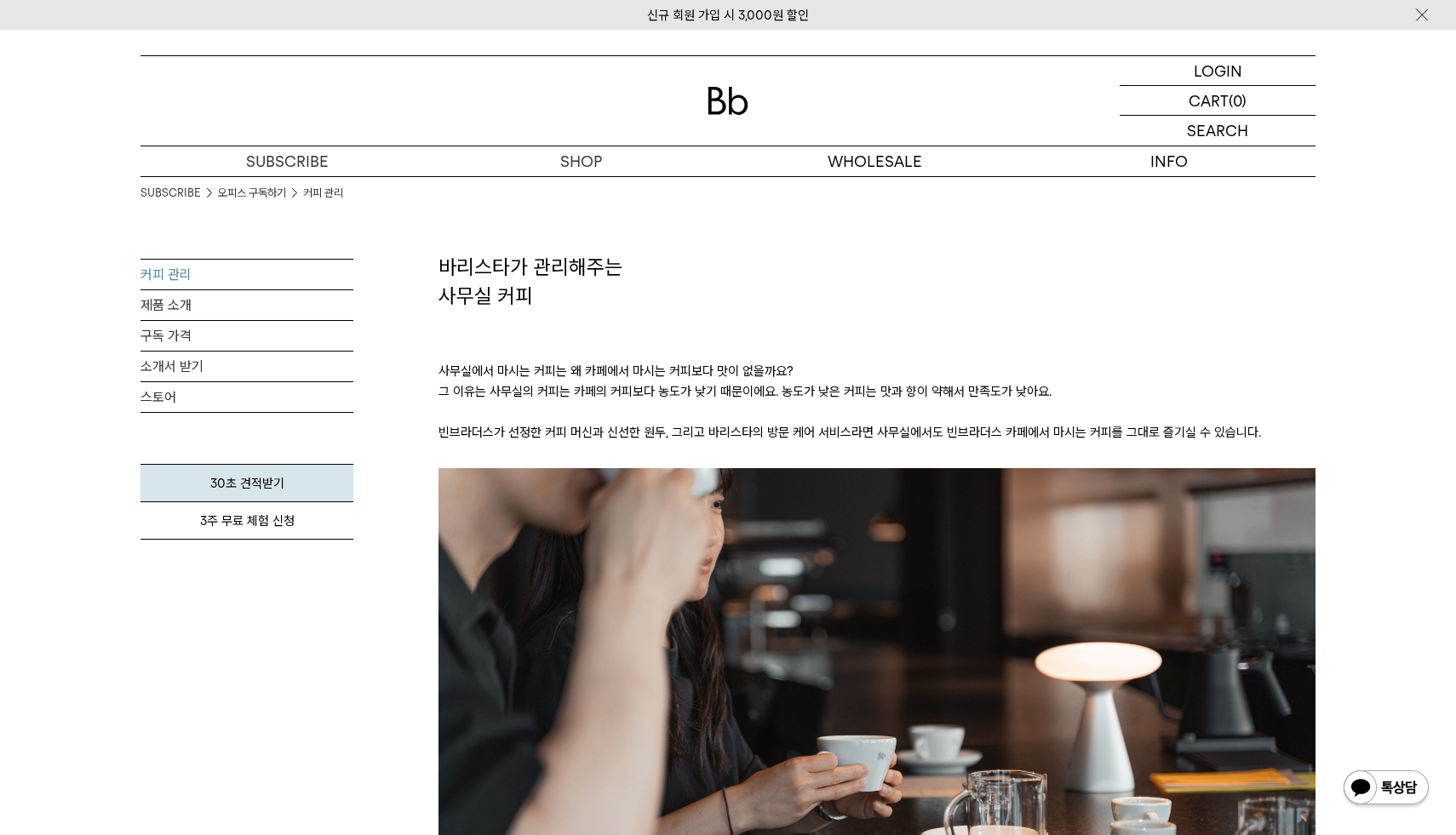 scroll, scrollTop: 0, scrollLeft: 0, axis: both 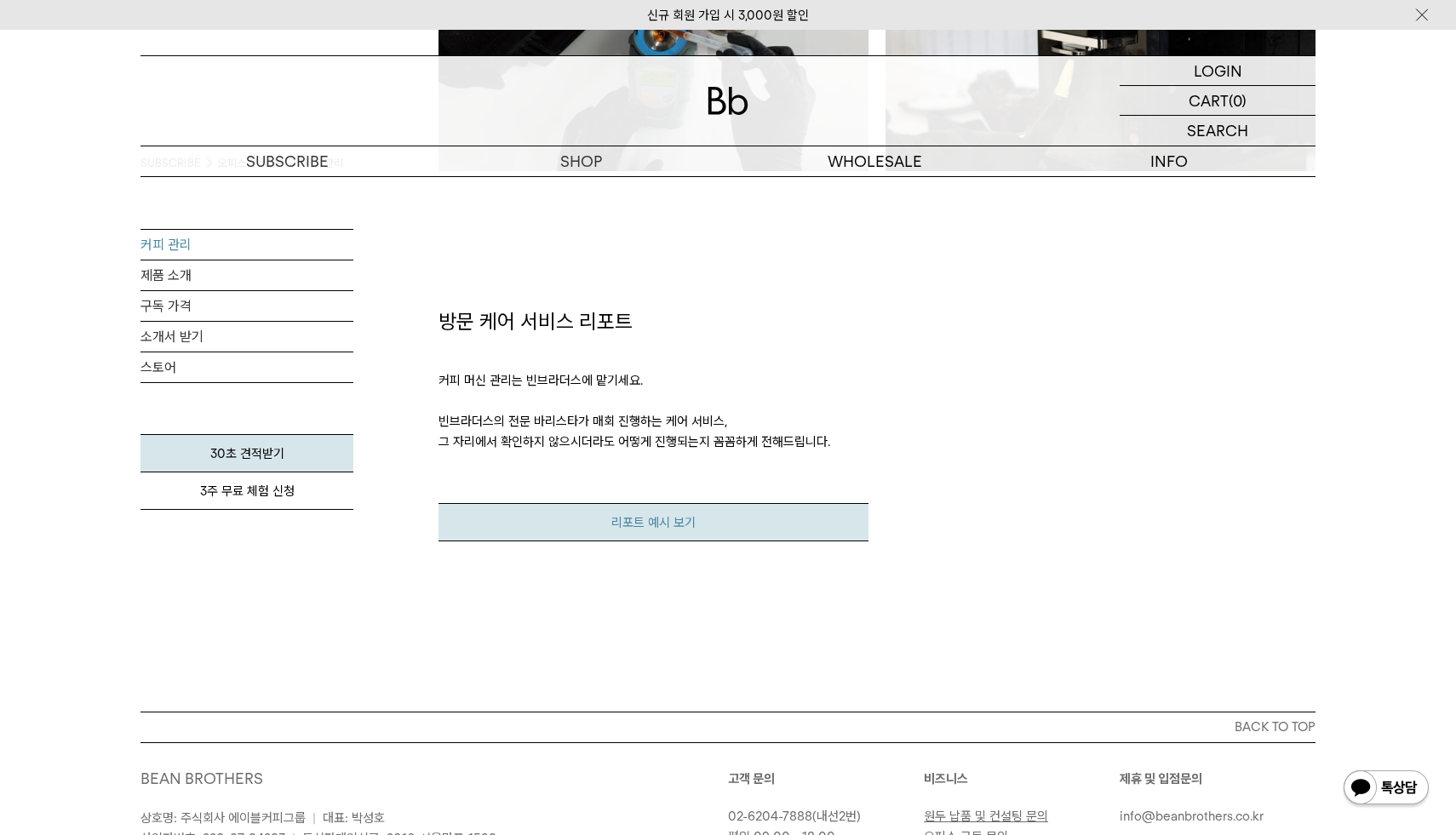 click on "리포트 예시 보기" at bounding box center (653, 522) 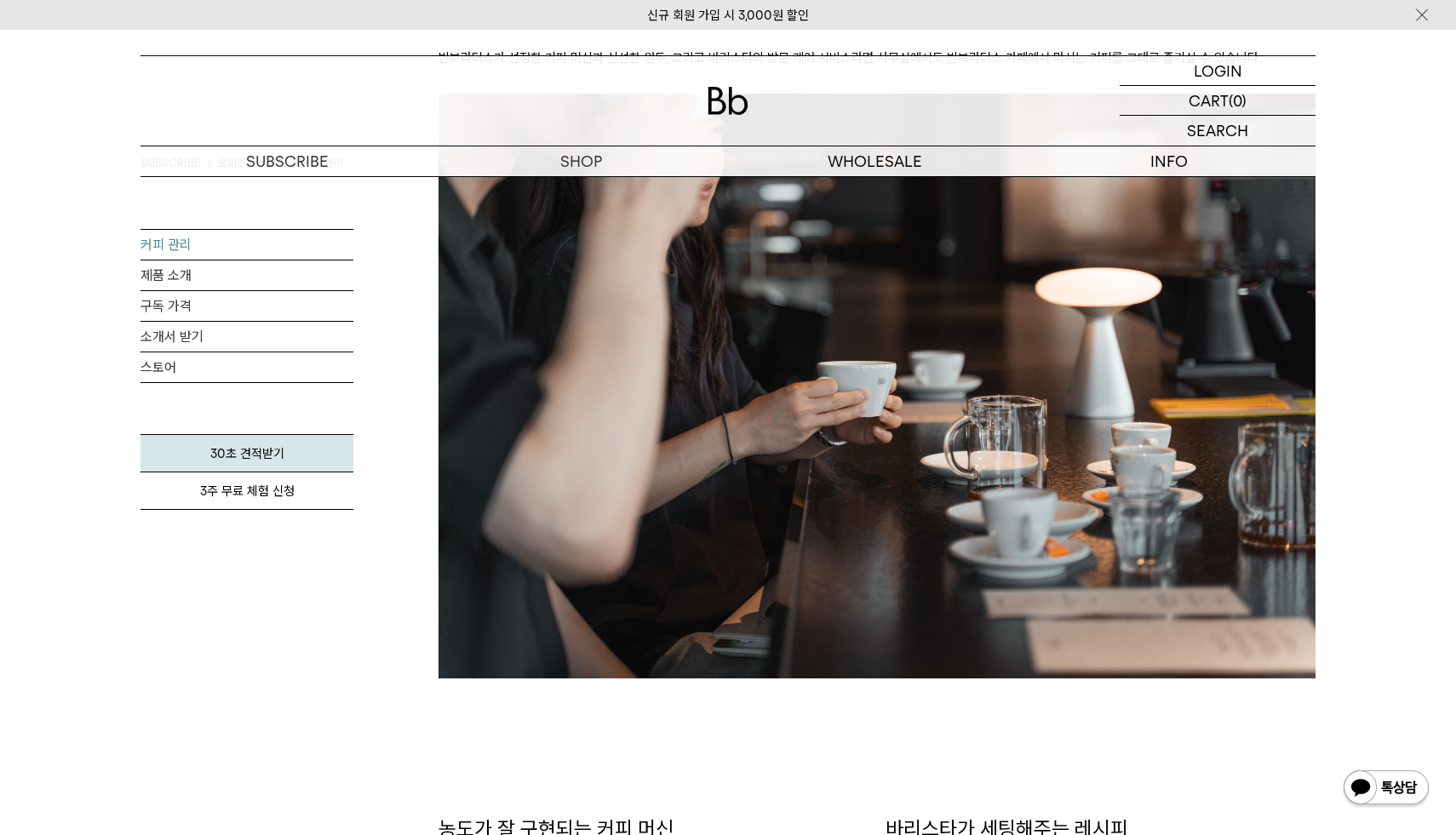 scroll, scrollTop: 249, scrollLeft: 0, axis: vertical 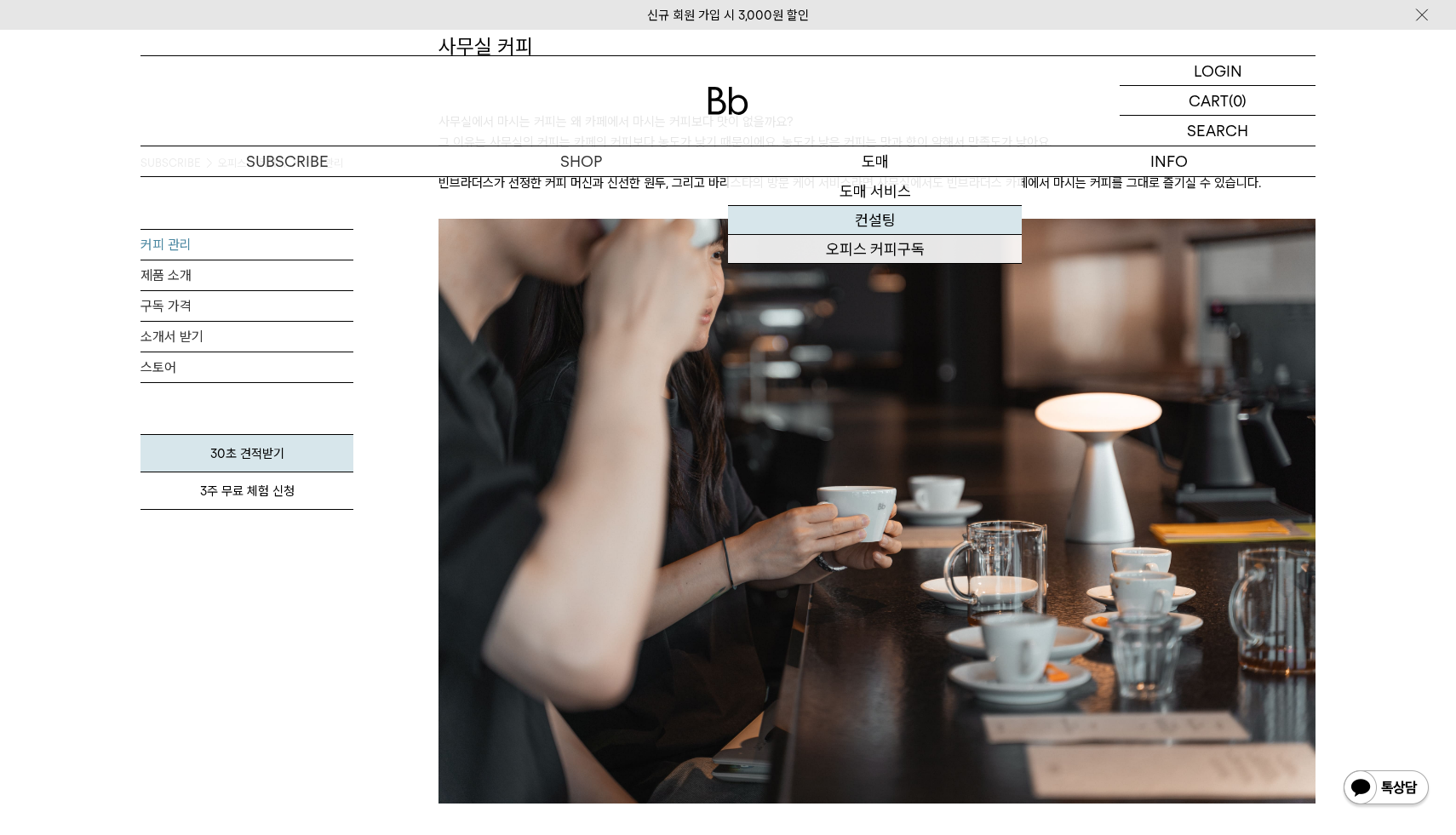 click on "컨설팅" at bounding box center (874, 220) 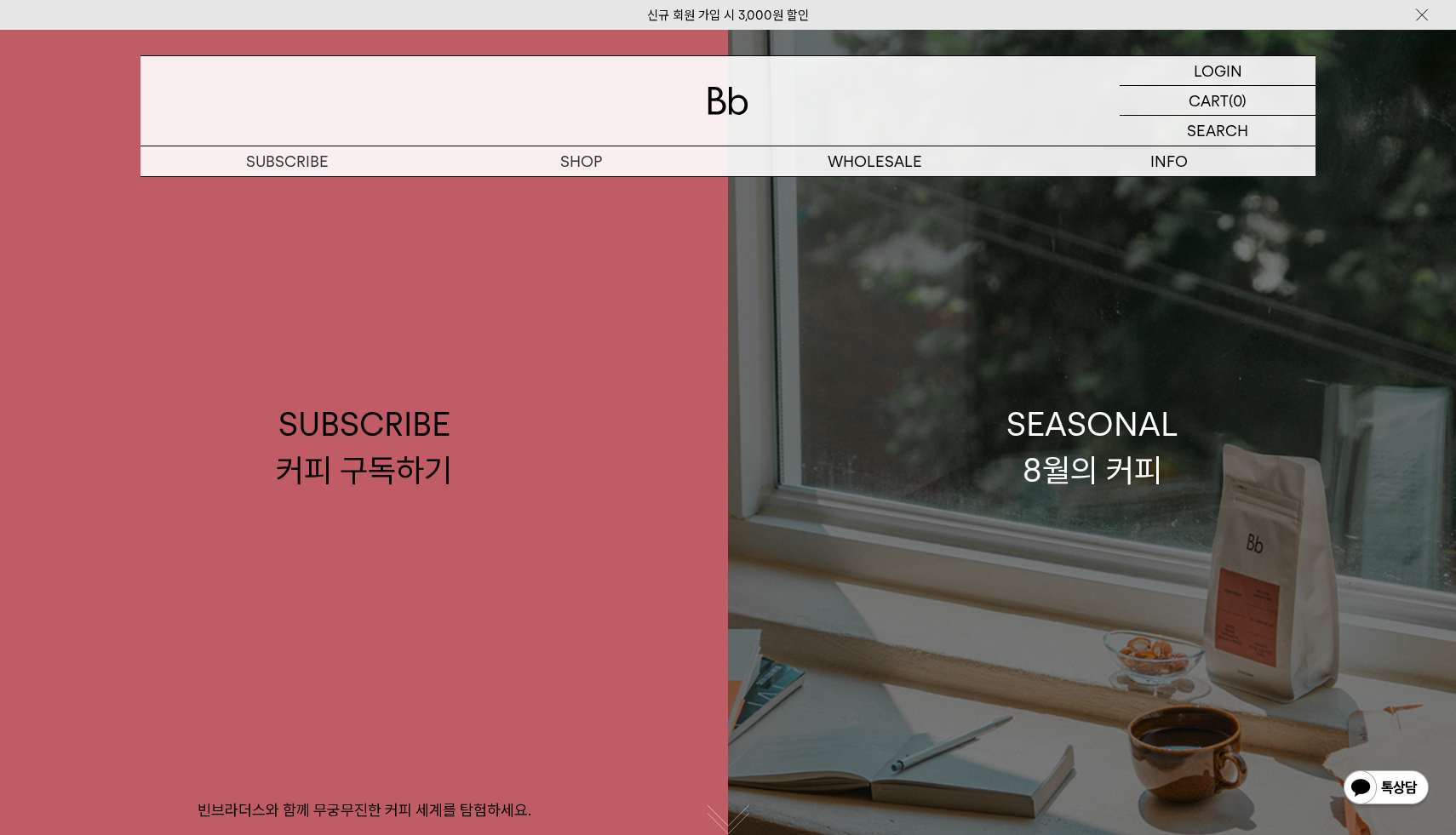 scroll, scrollTop: 0, scrollLeft: 0, axis: both 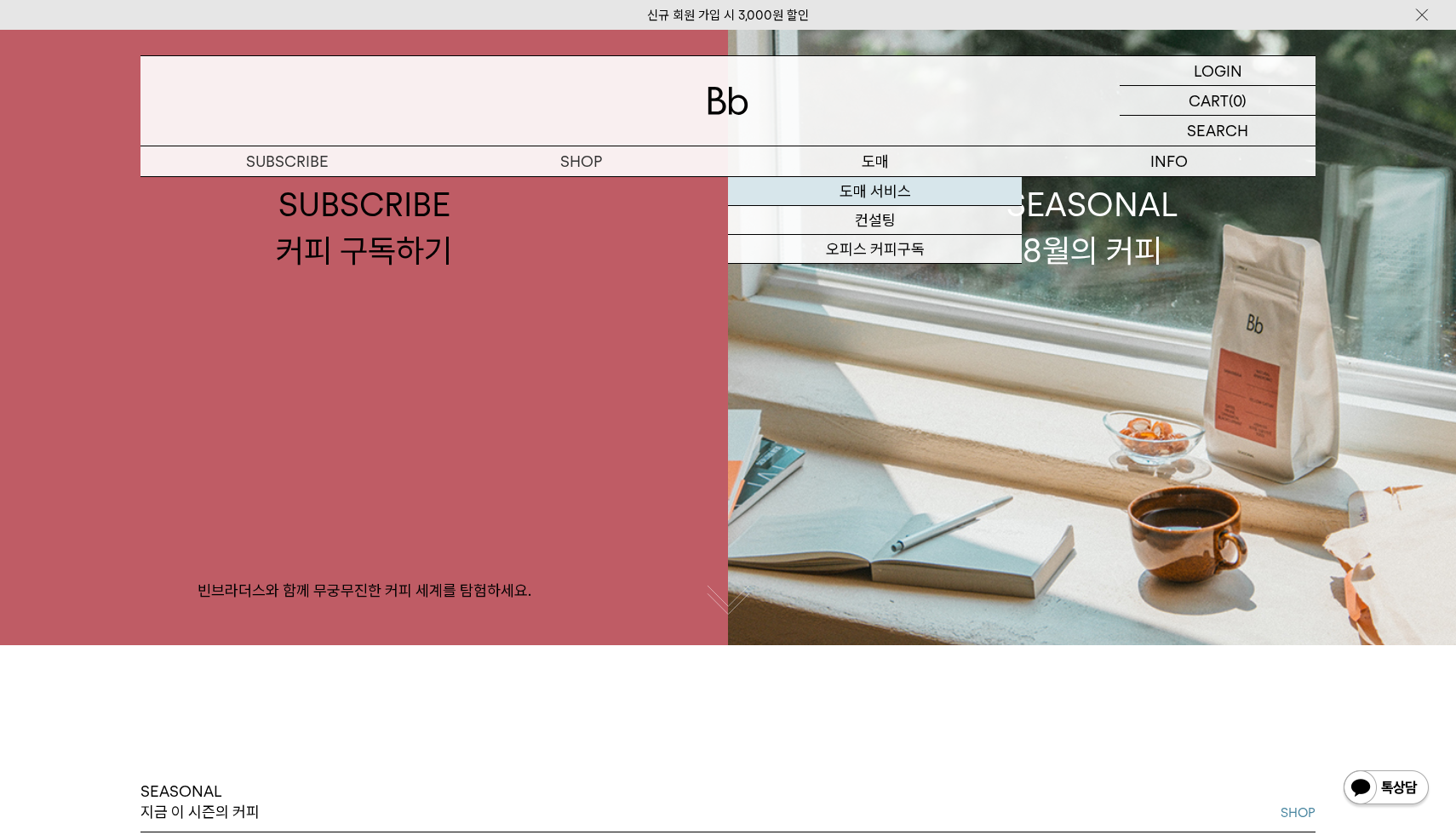 click on "도매 서비스" at bounding box center (874, 192) 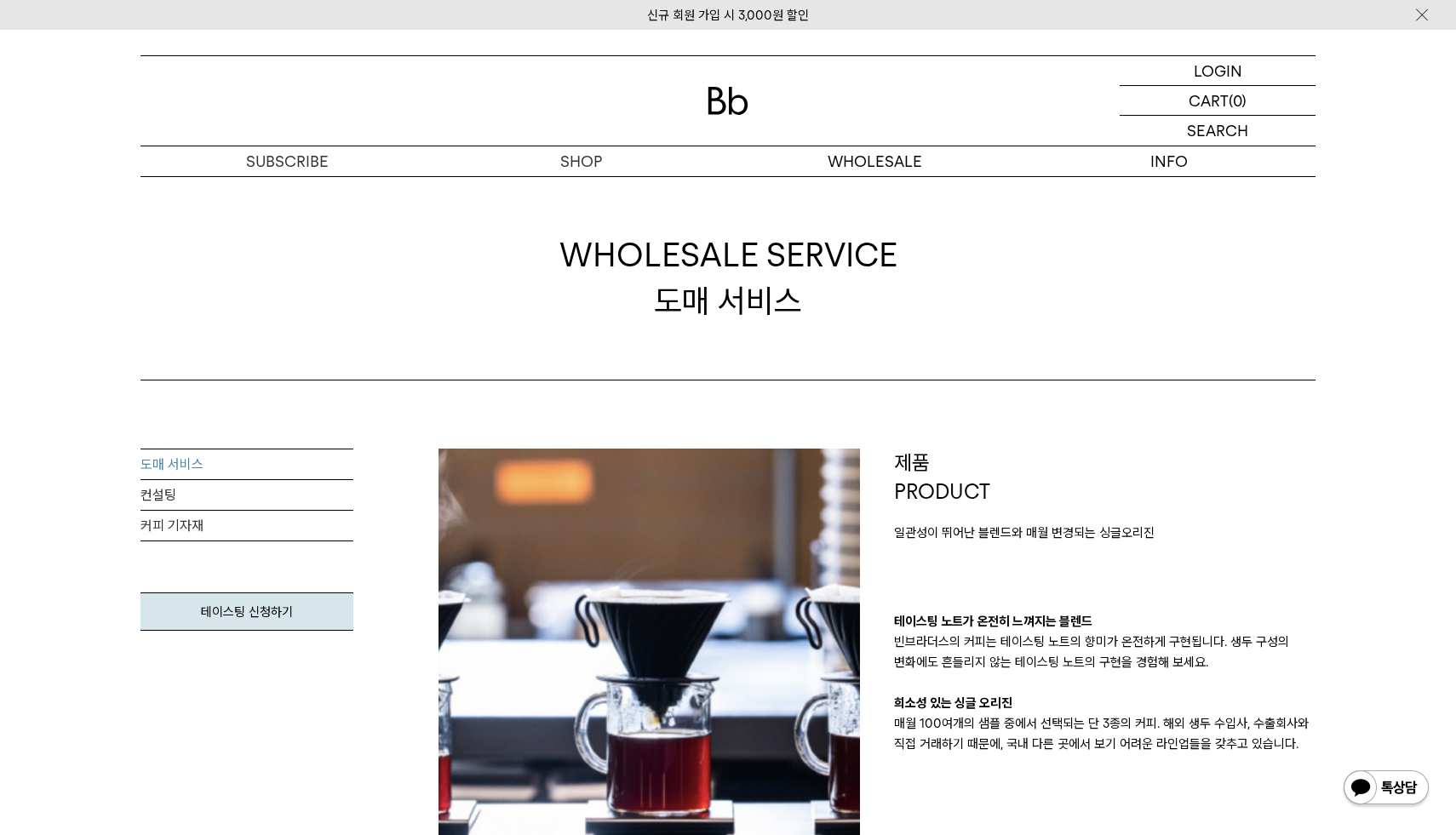 scroll, scrollTop: 0, scrollLeft: 0, axis: both 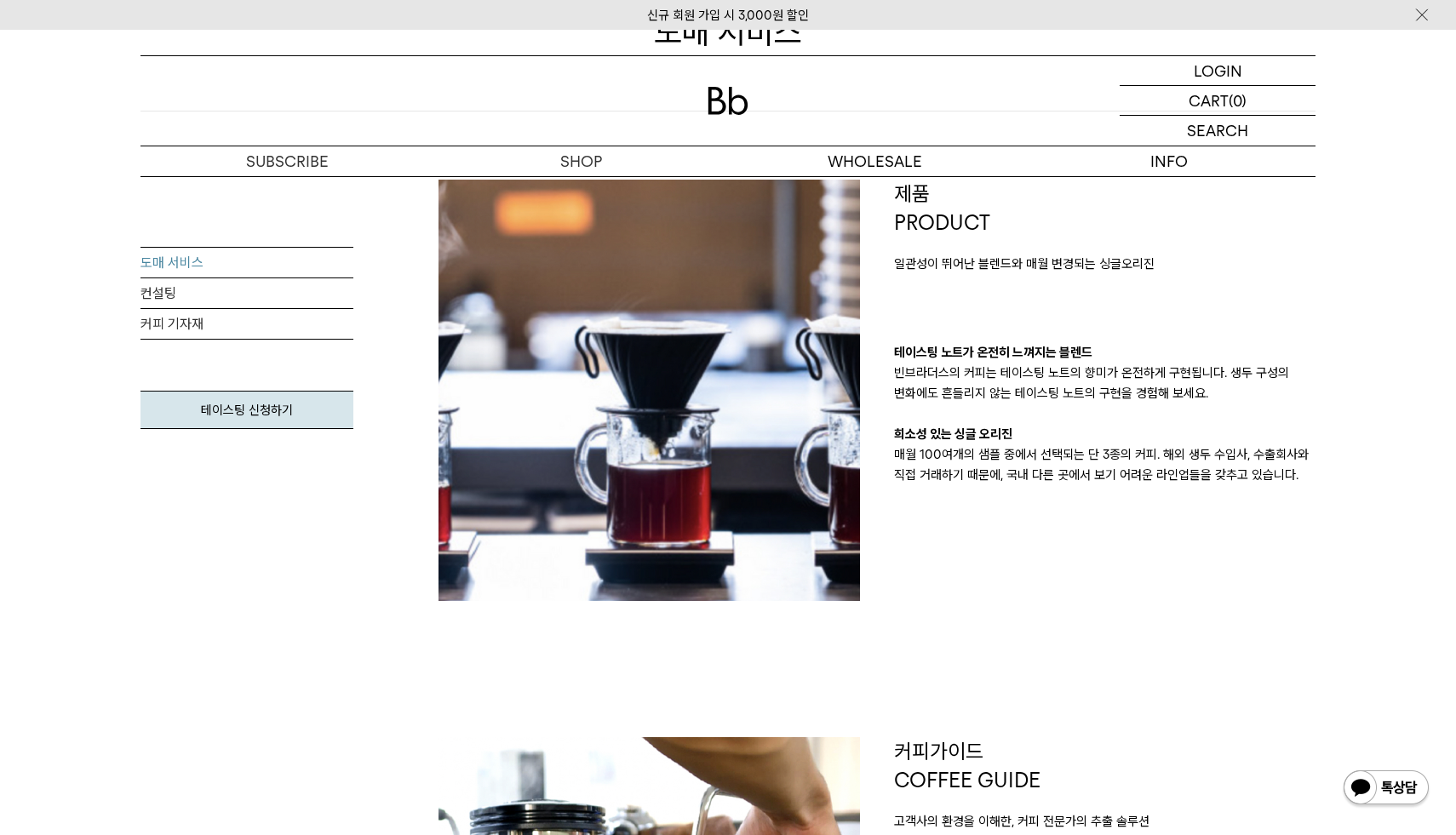 click on "도매 서비스
컨설팅
커피 기자재
테이스팅 신청하기" at bounding box center (247, 415) 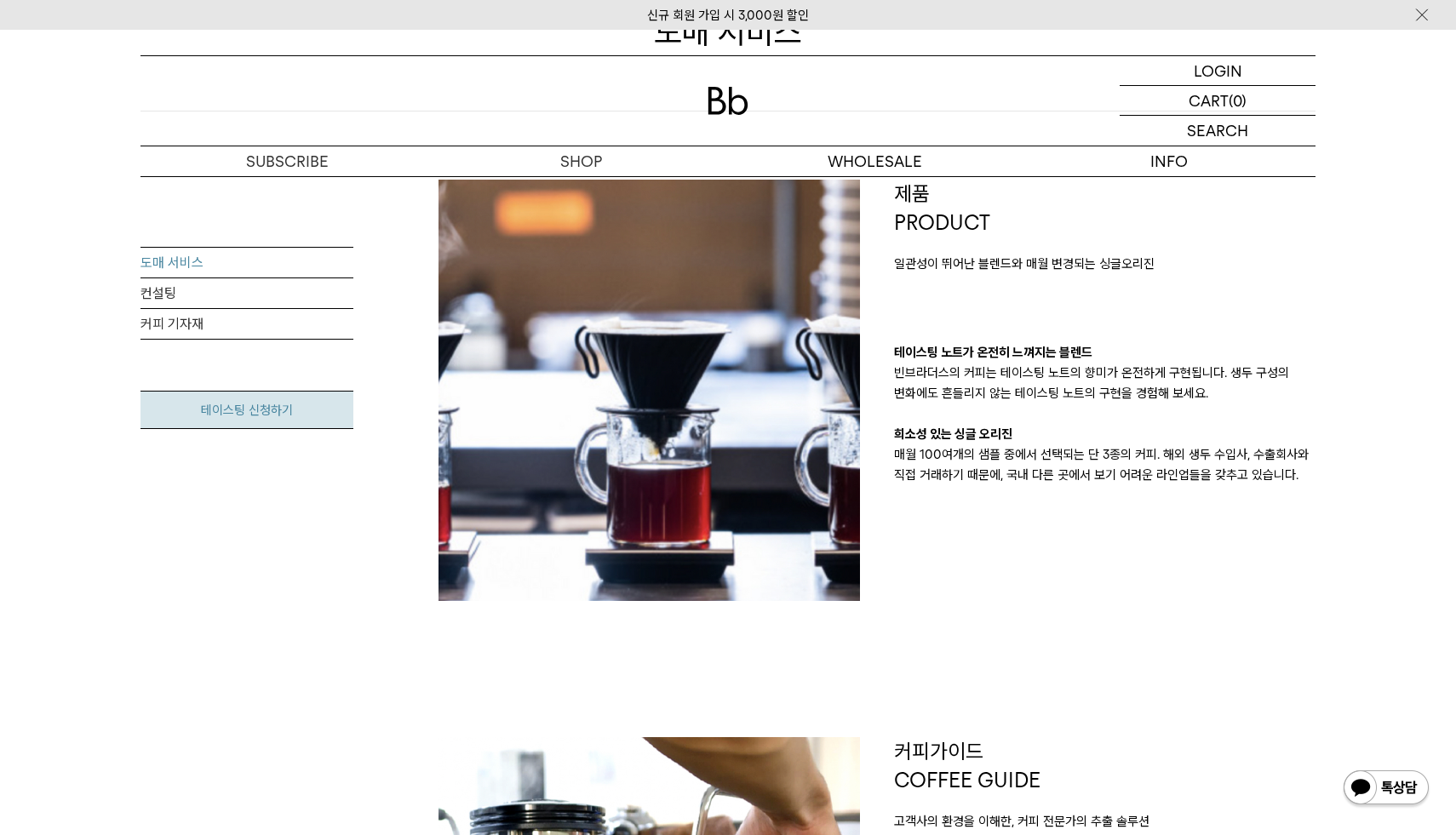 click on "테이스팅 신청하기" at bounding box center [247, 409] 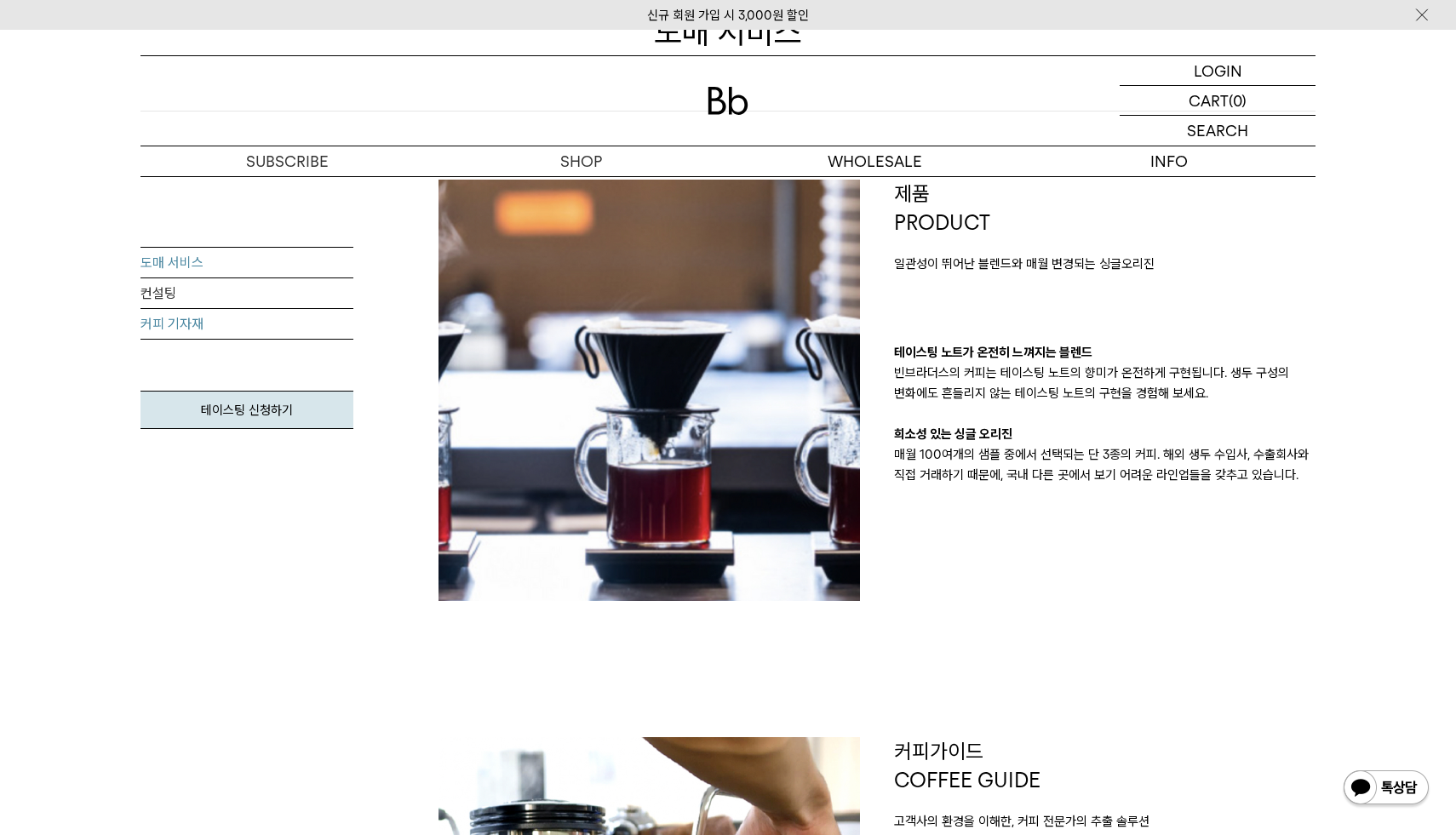 click on "커피 기자재" at bounding box center (247, 324) 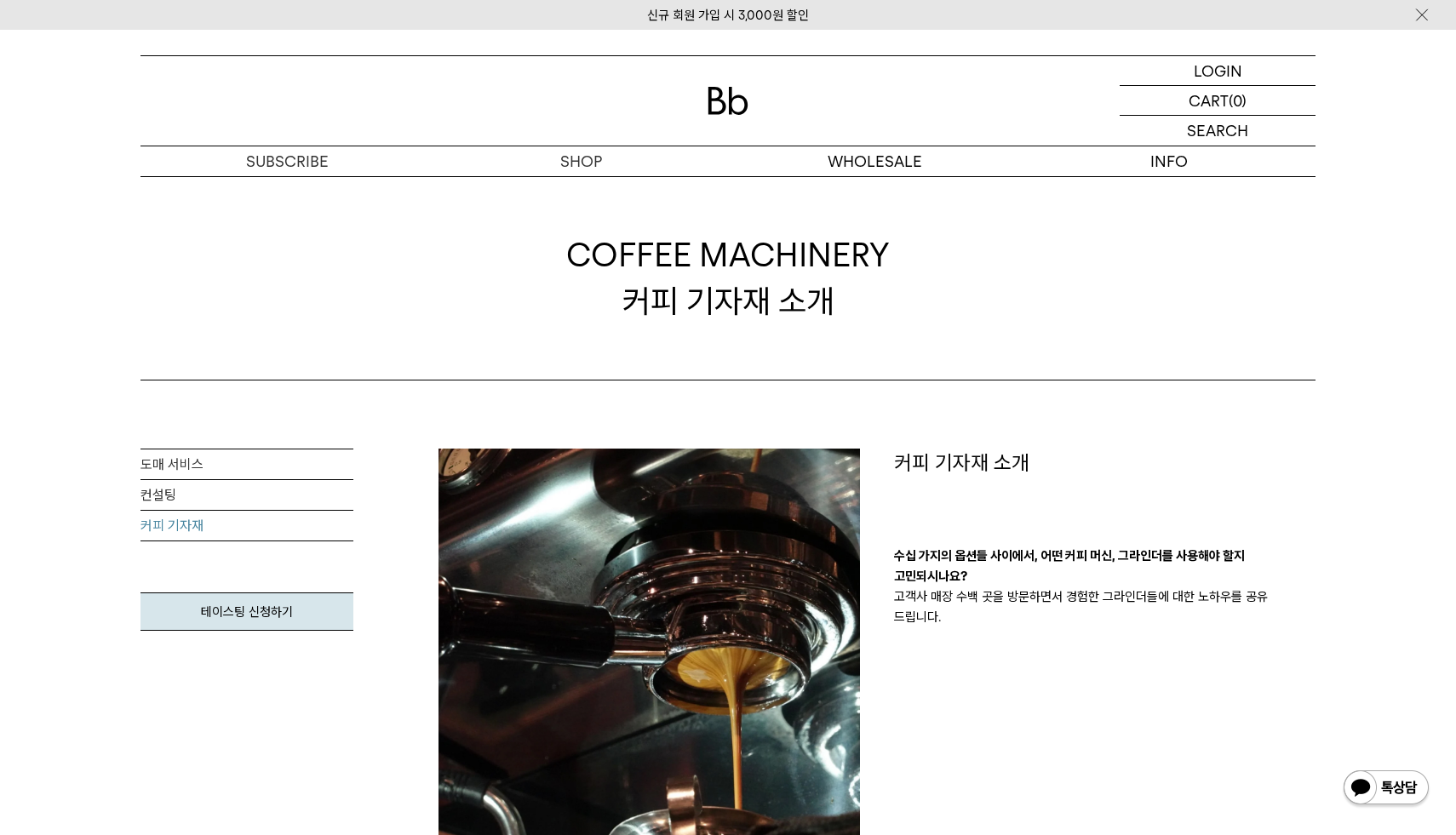 scroll, scrollTop: 0, scrollLeft: 0, axis: both 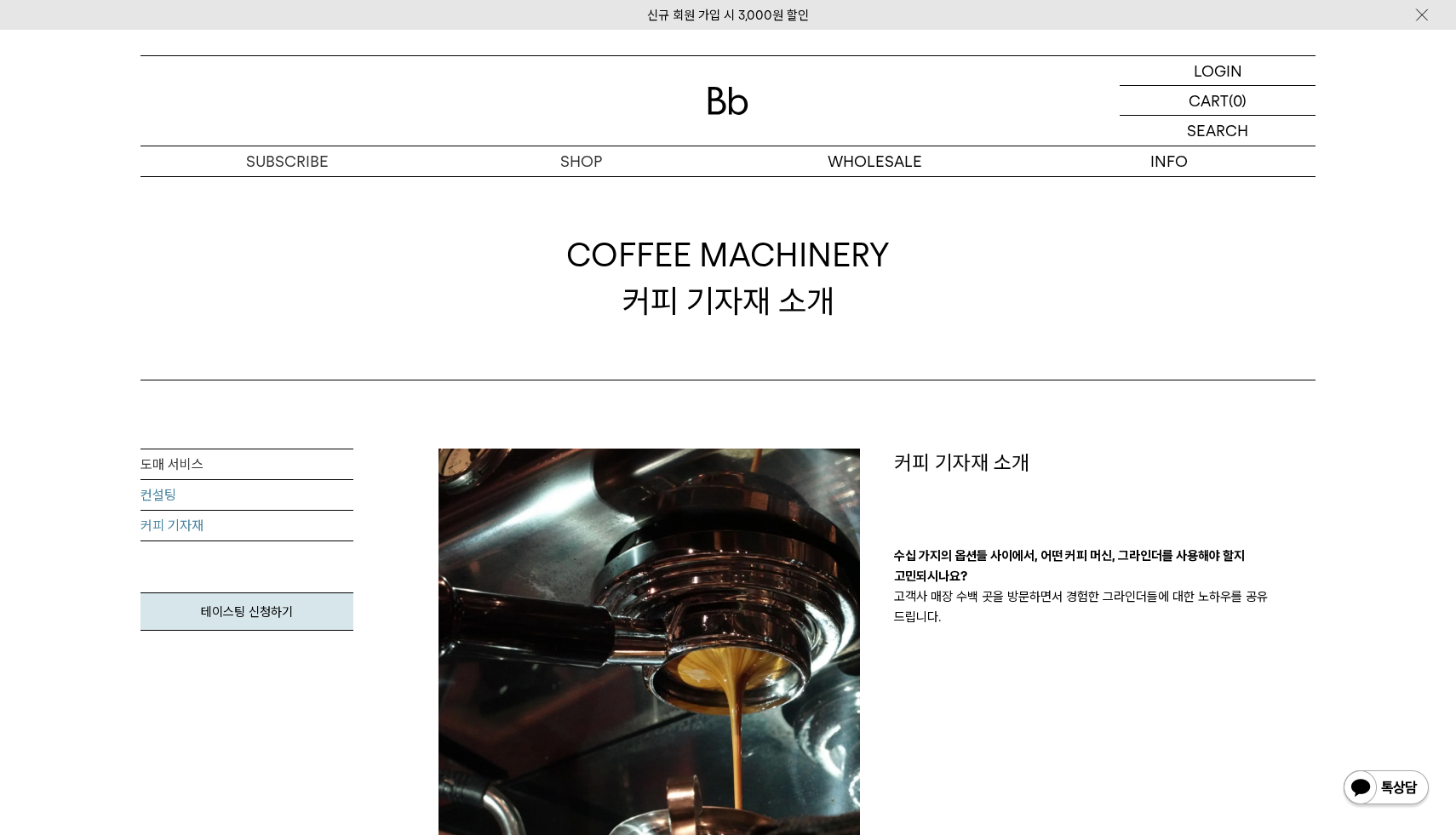 click on "컨설팅" at bounding box center (247, 495) 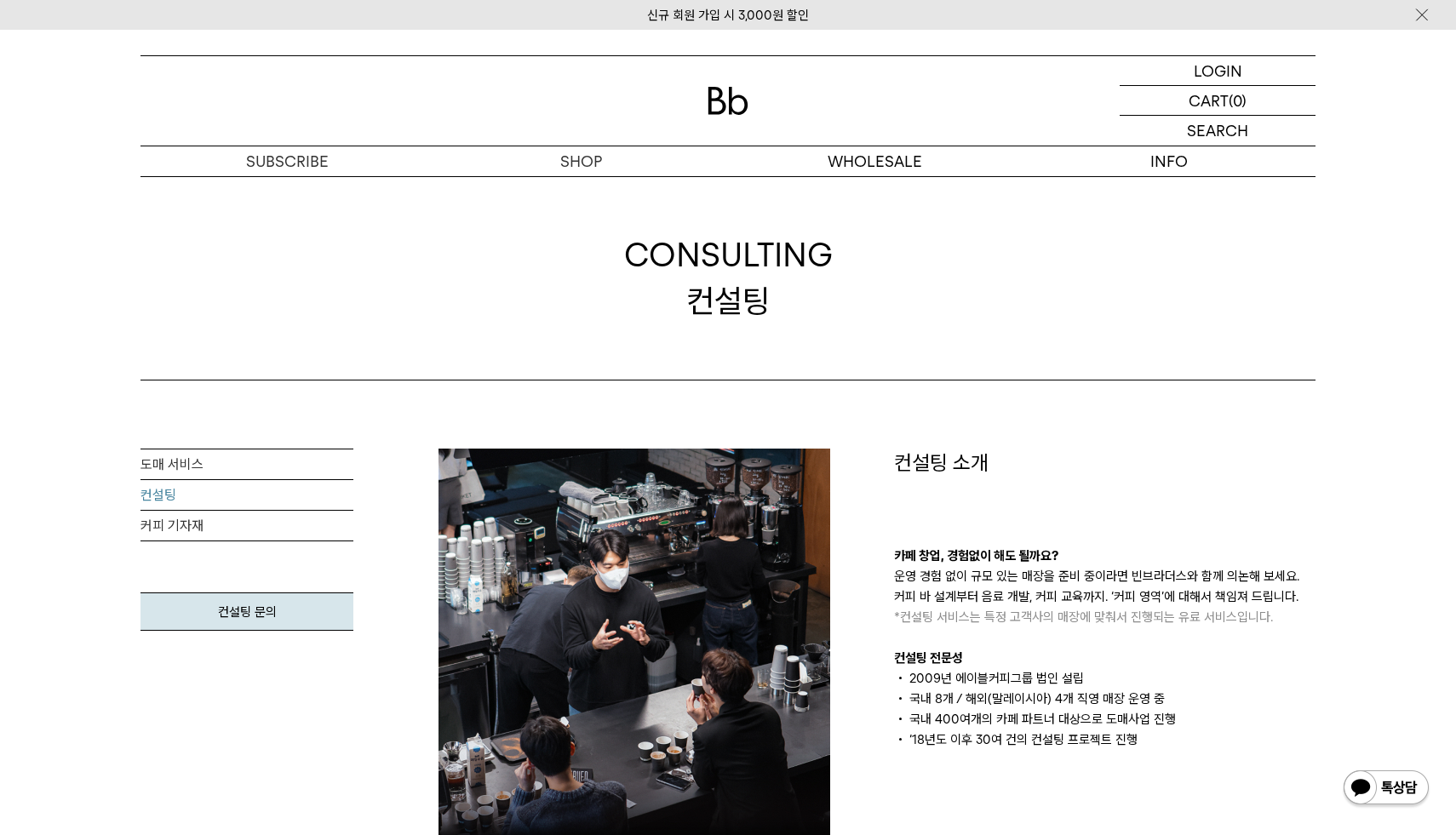scroll, scrollTop: 0, scrollLeft: 0, axis: both 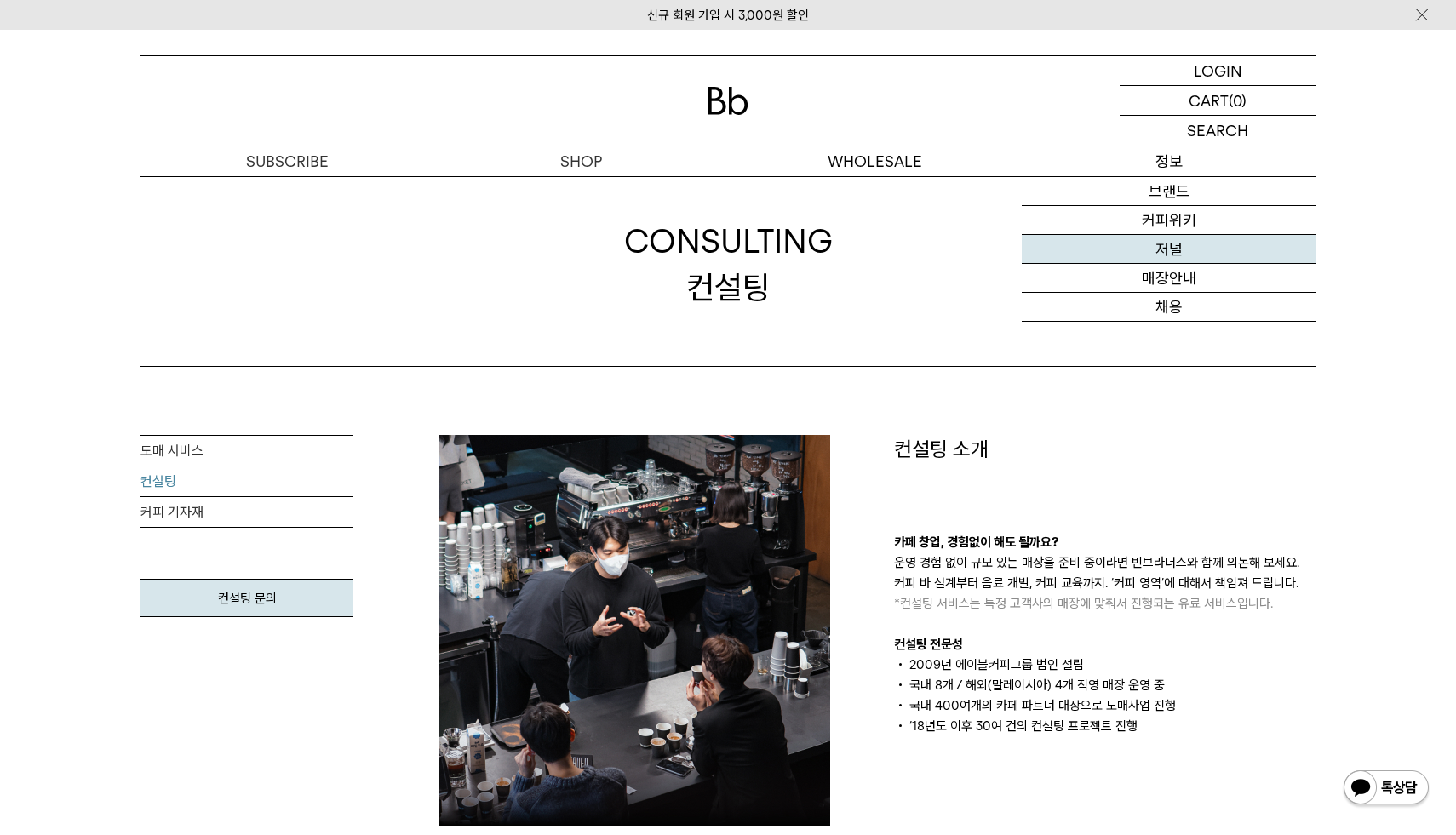 click on "저널" at bounding box center (1168, 249) 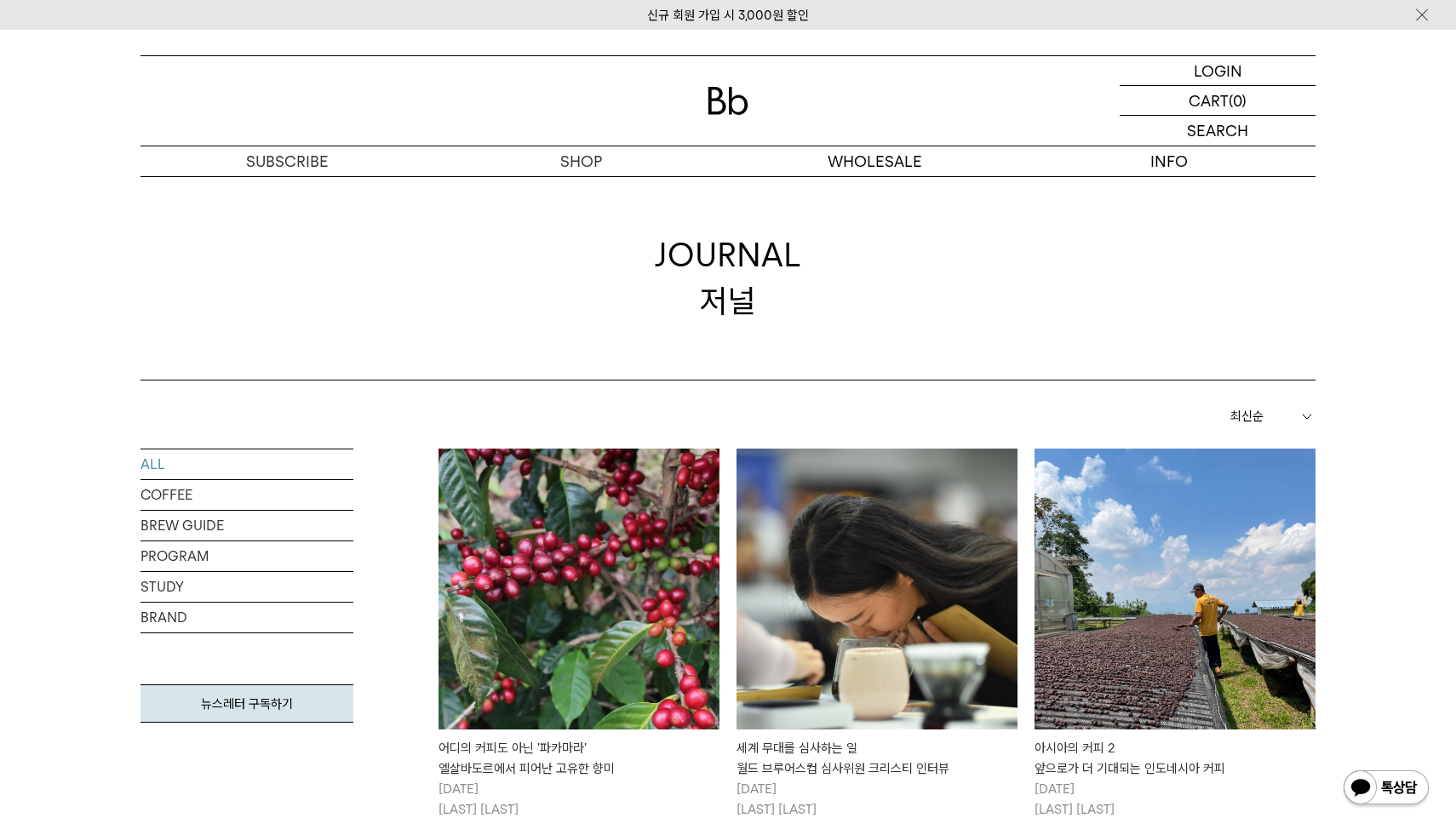 scroll, scrollTop: 0, scrollLeft: 0, axis: both 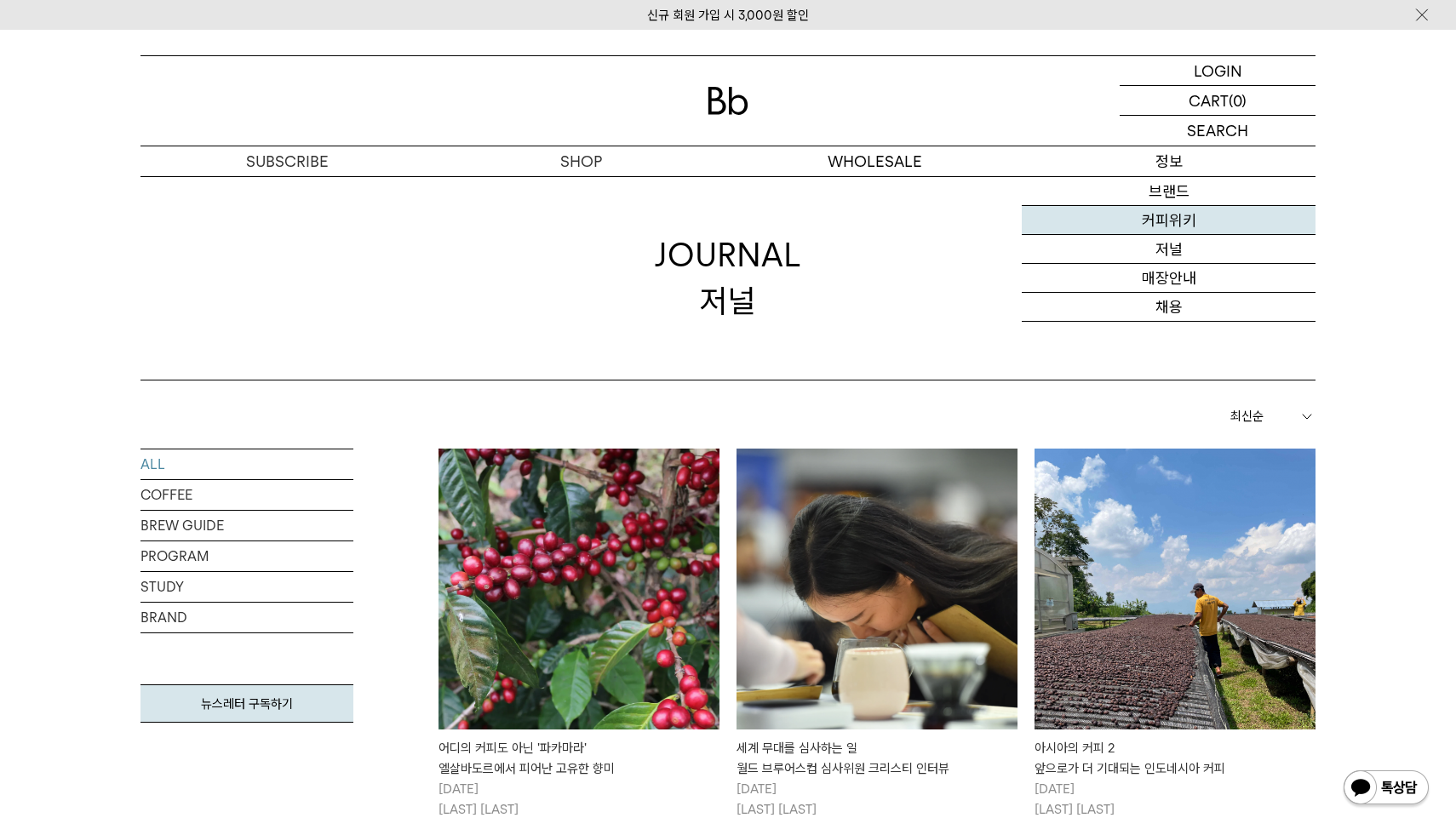 click on "커피위키" at bounding box center (1168, 220) 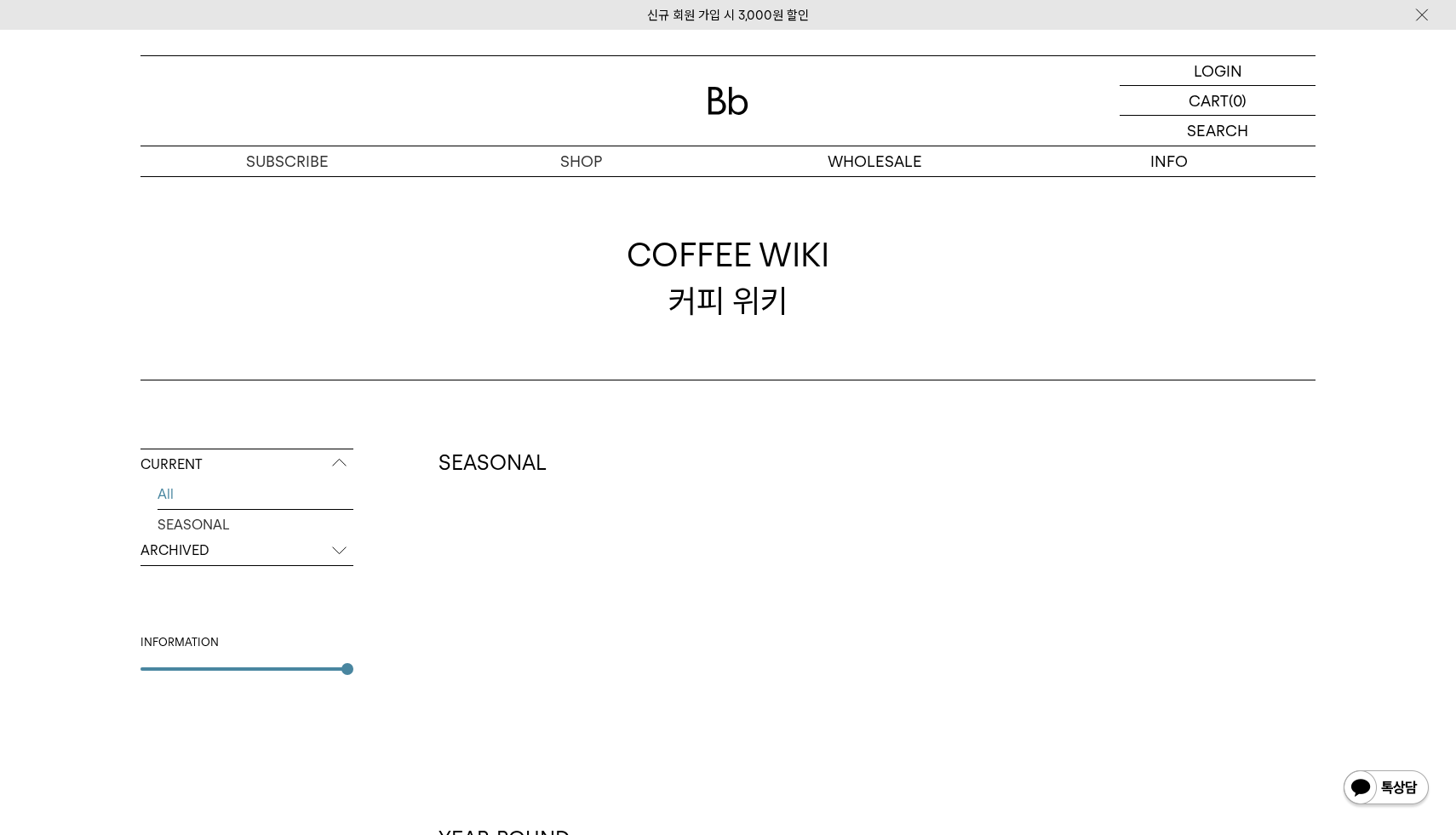 scroll, scrollTop: 0, scrollLeft: 0, axis: both 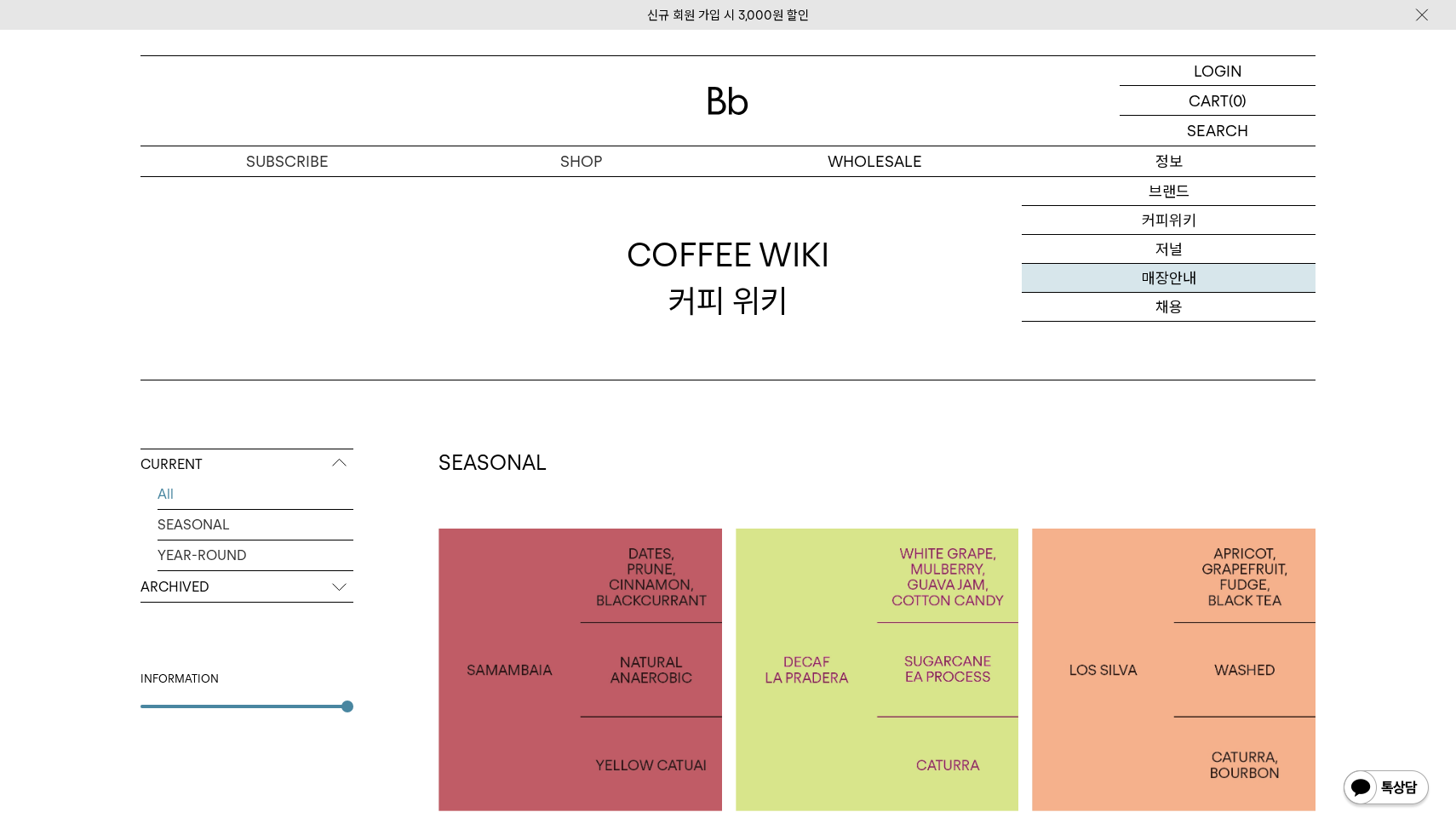 click on "매장안내" at bounding box center (1168, 278) 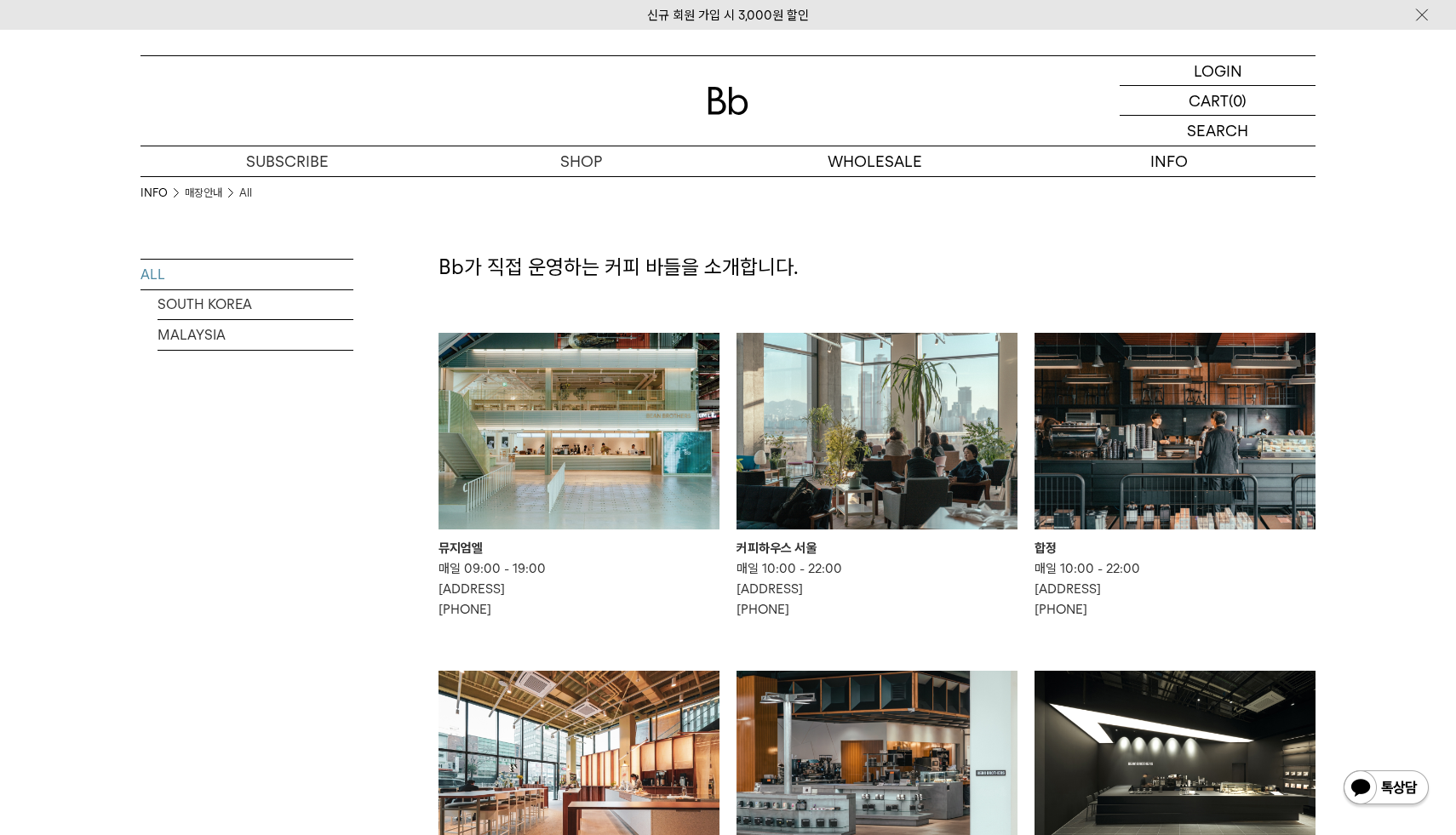 scroll, scrollTop: 0, scrollLeft: 0, axis: both 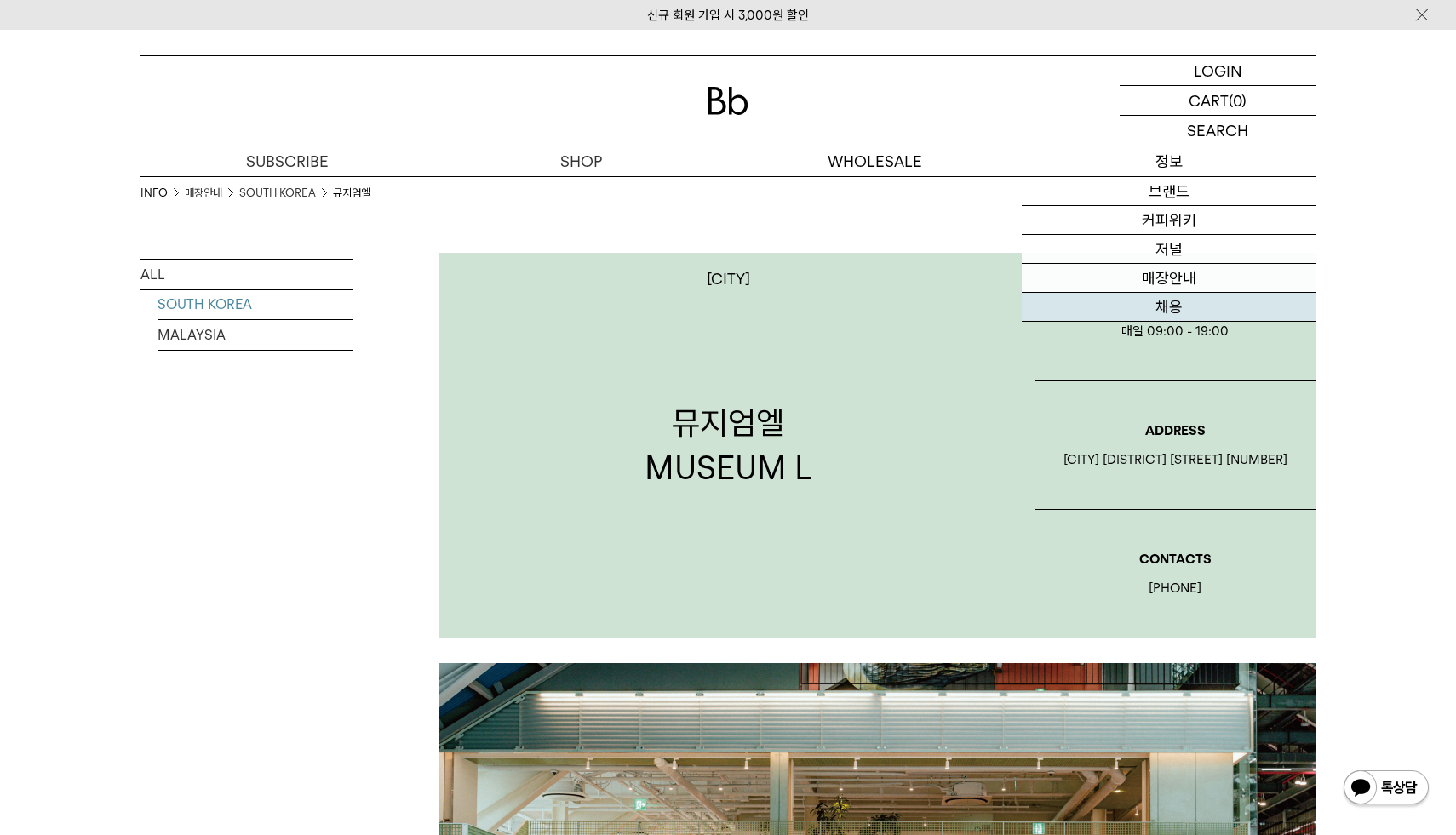 click on "채용" at bounding box center (1168, 307) 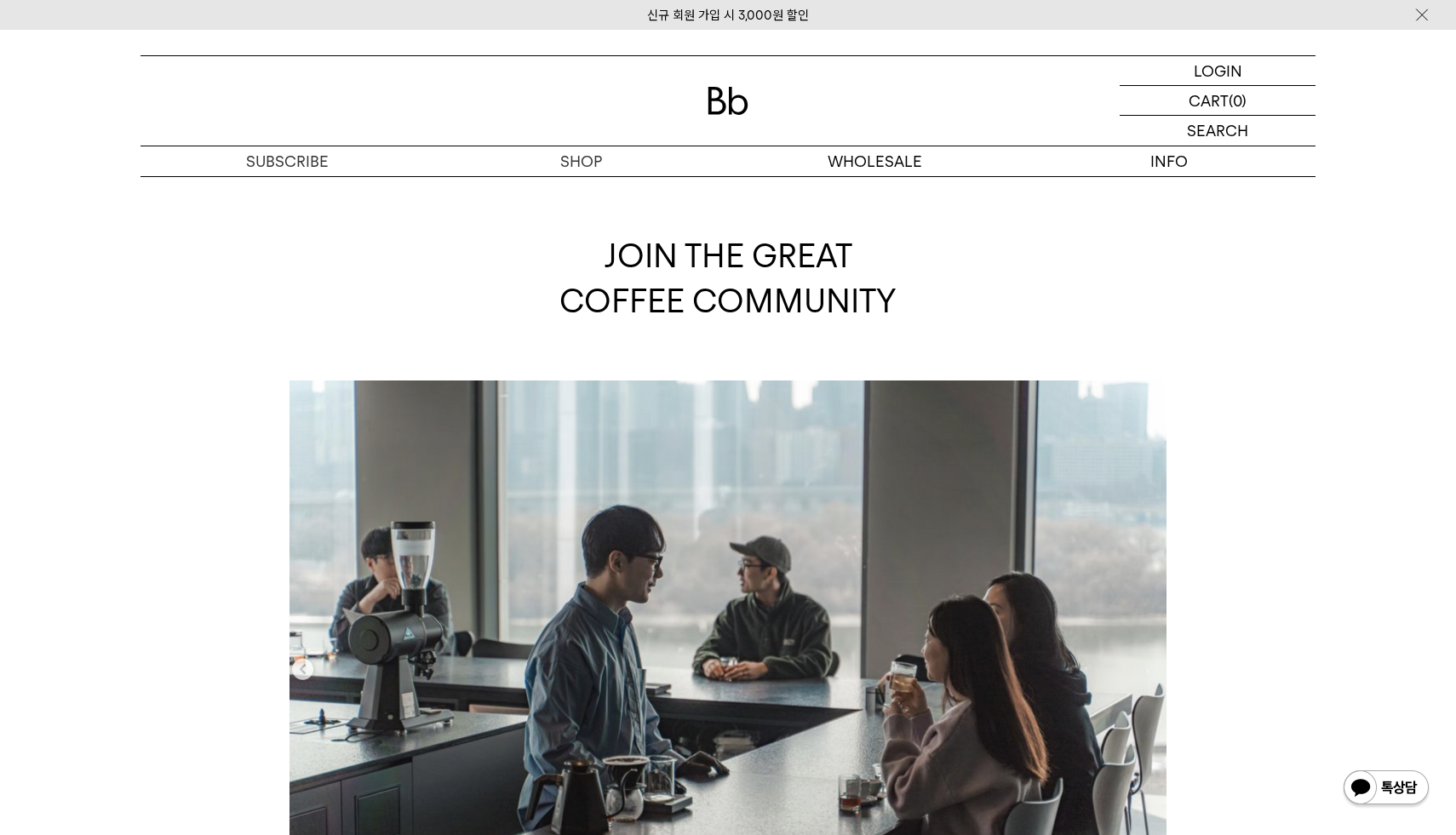 scroll, scrollTop: 0, scrollLeft: 0, axis: both 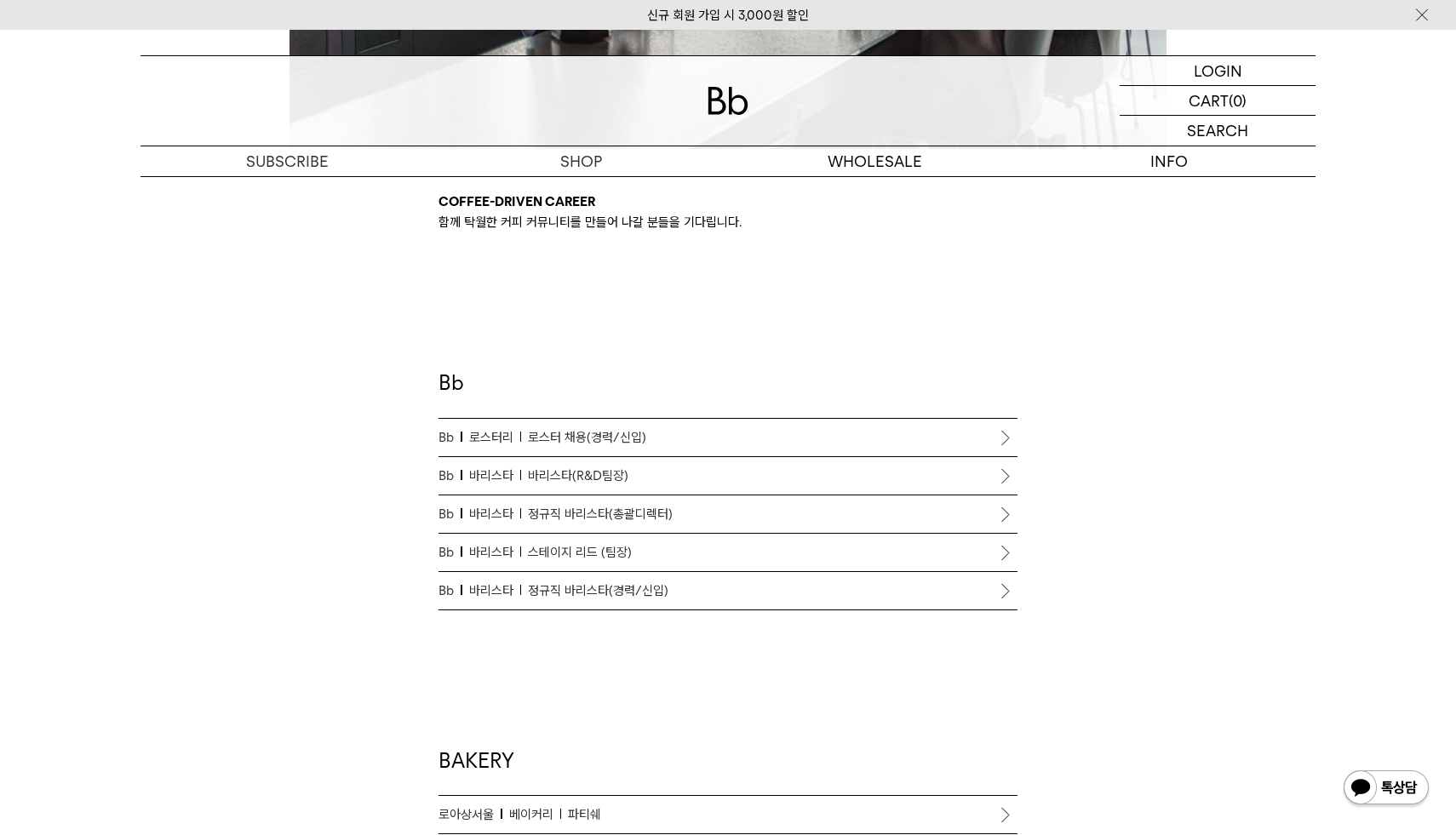 click on "Bb 로스터리 로스터 채용(경력/신입)" at bounding box center [728, 438] 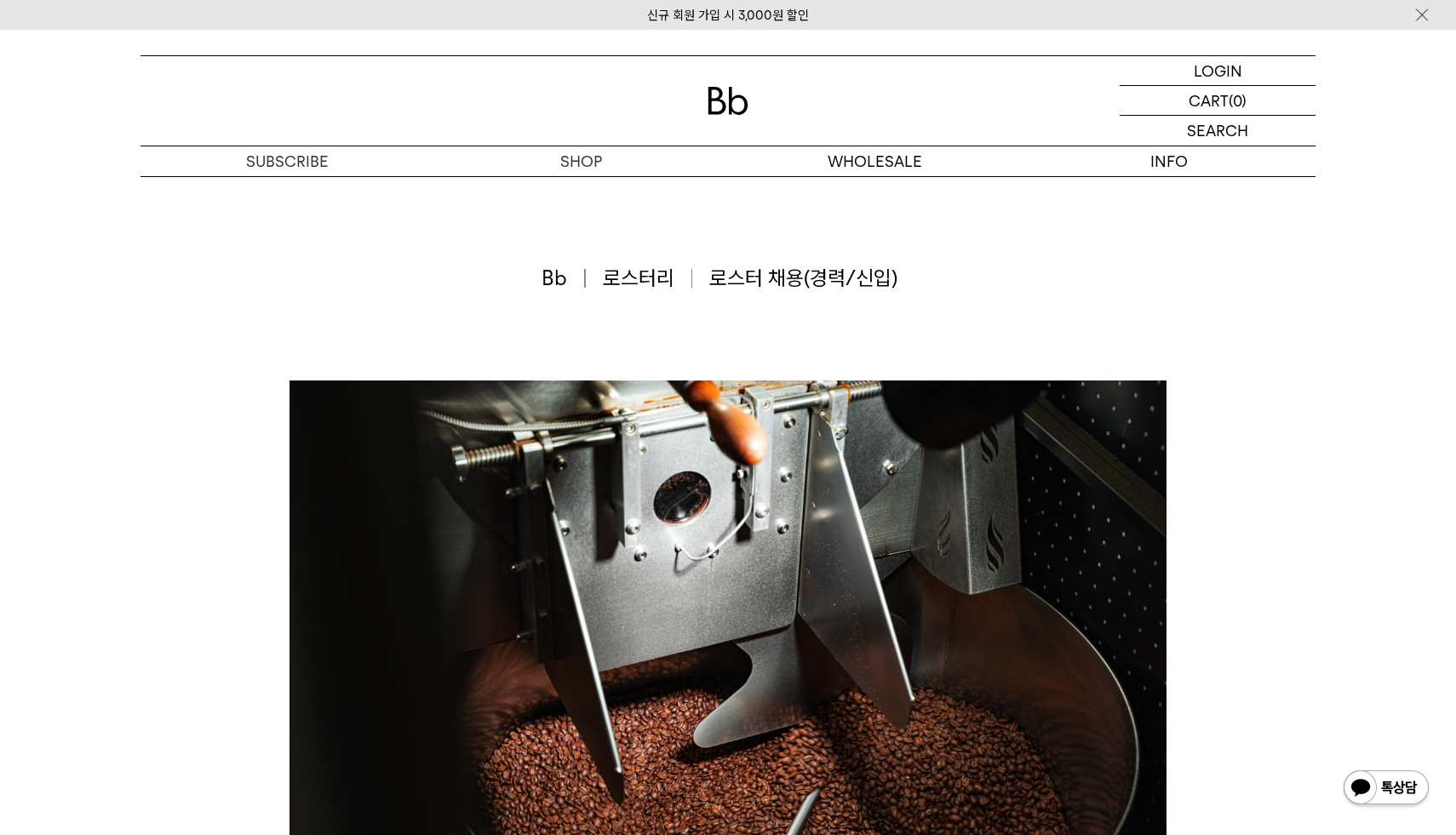 scroll, scrollTop: 0, scrollLeft: 0, axis: both 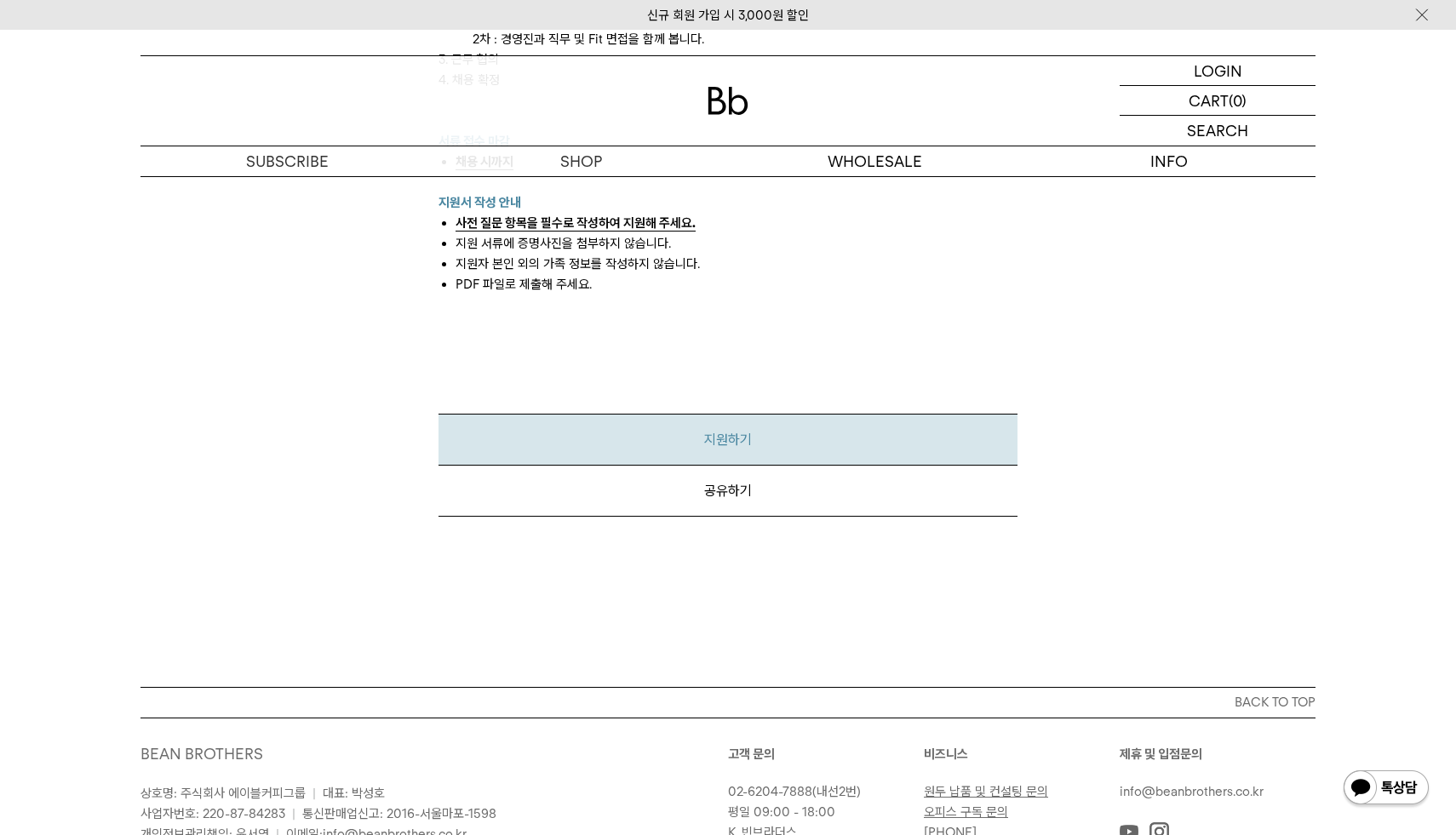 click on "지원하기" at bounding box center (728, 439) 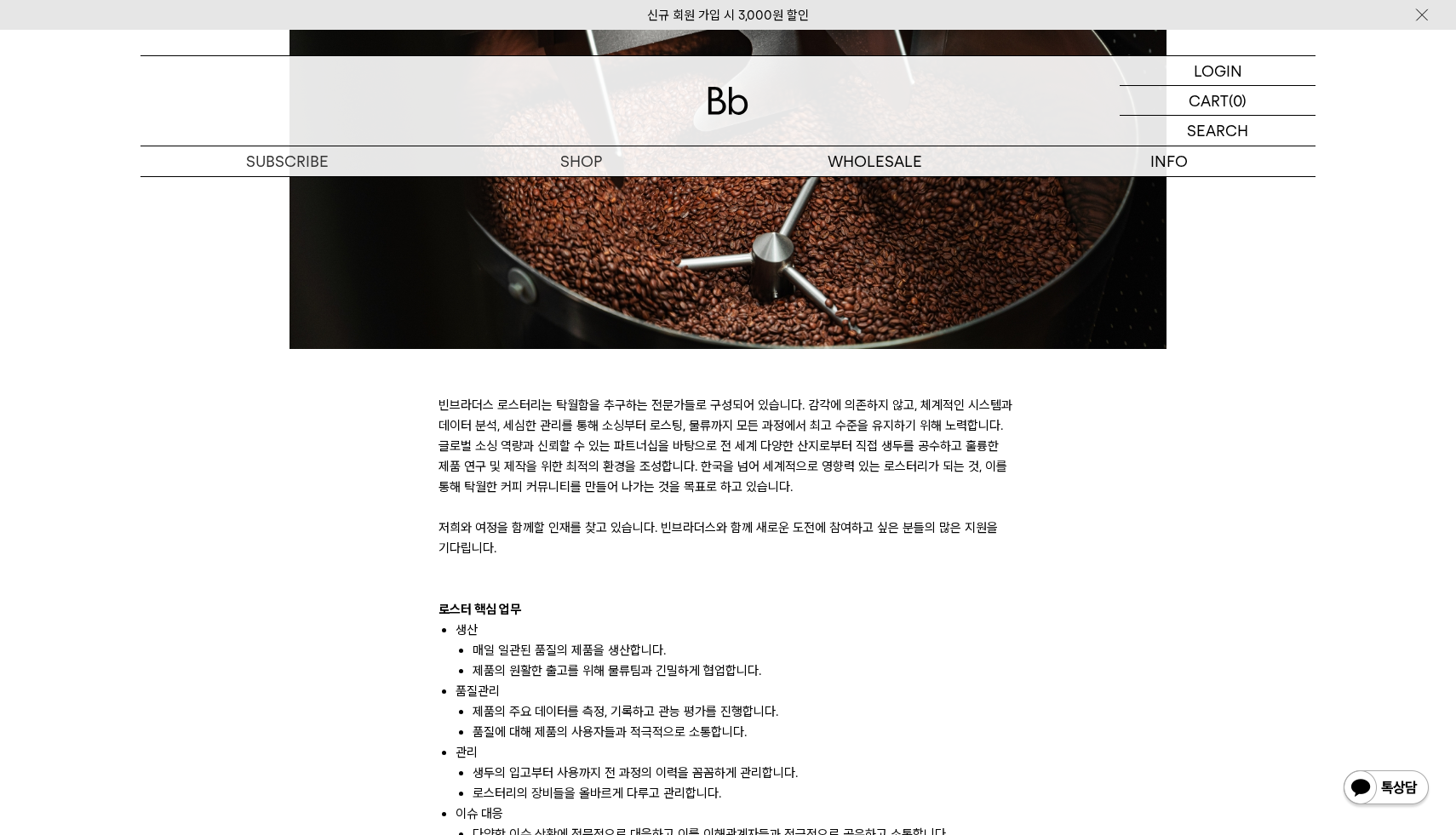 scroll, scrollTop: 0, scrollLeft: 0, axis: both 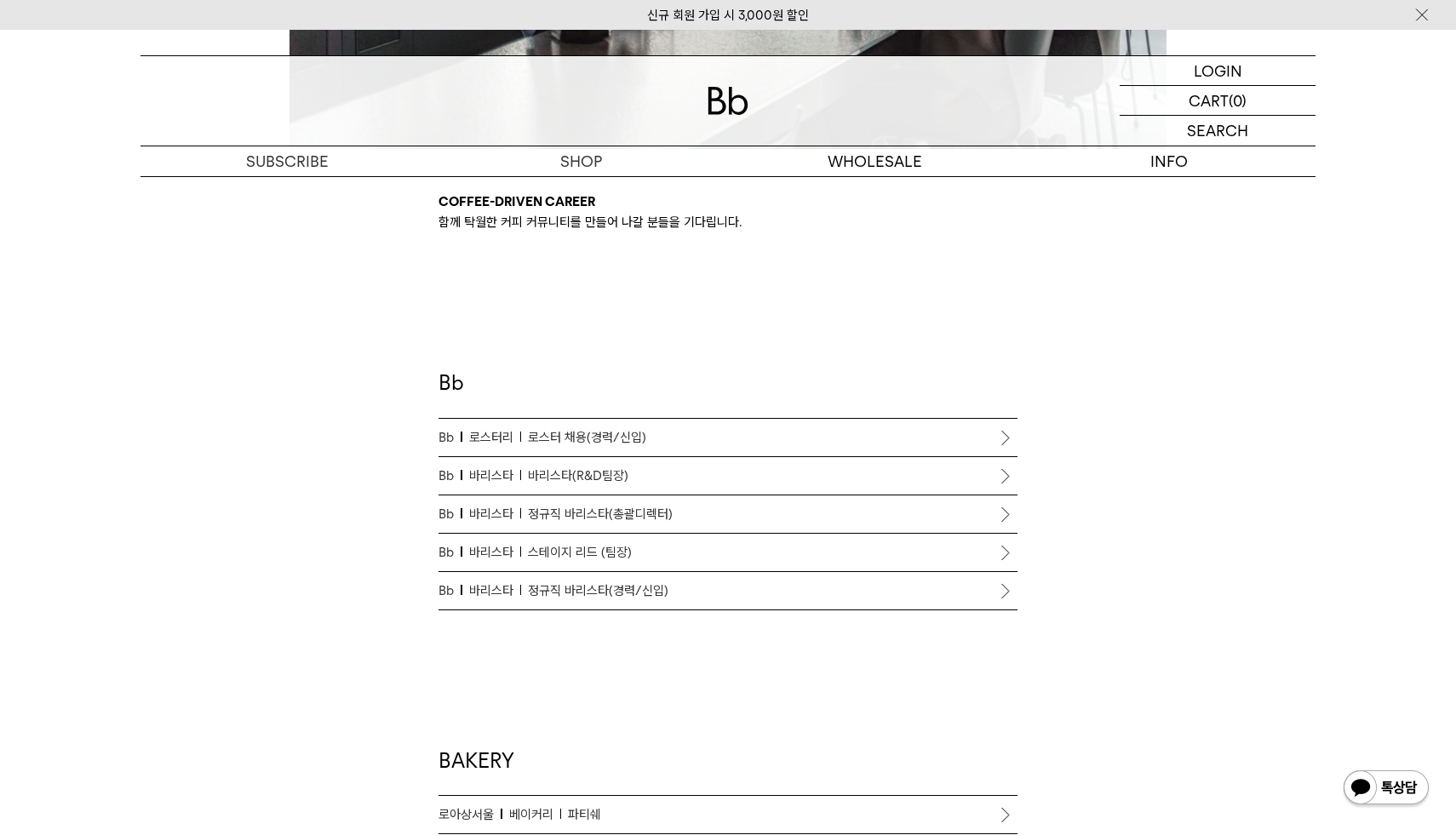 click on "Bb 바리스타 바리스타(R&D팀장)" at bounding box center (728, 476) 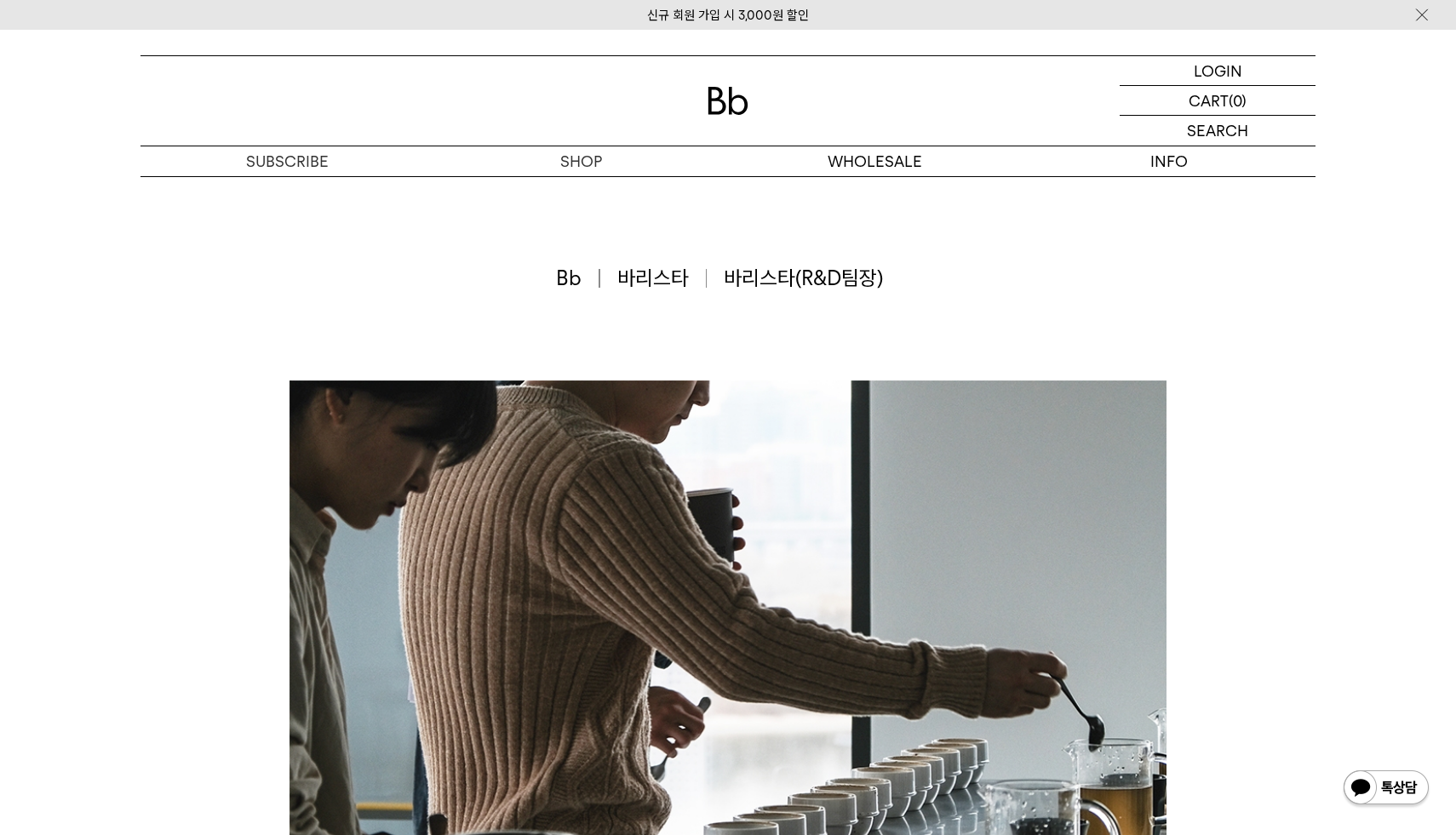 scroll, scrollTop: 0, scrollLeft: 0, axis: both 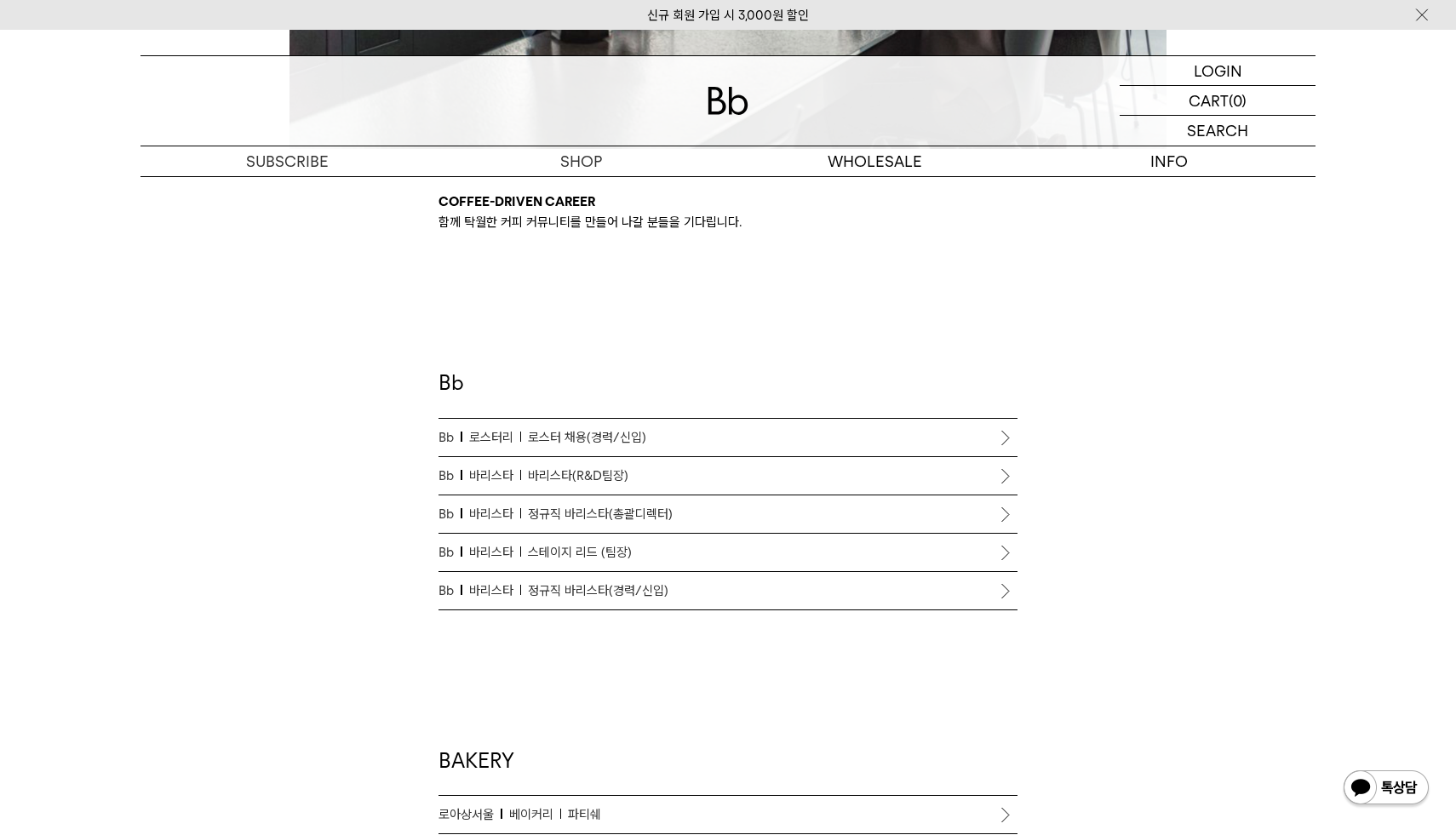 click on "정규직 바리스타(총괄디렉터)" at bounding box center (600, 514) 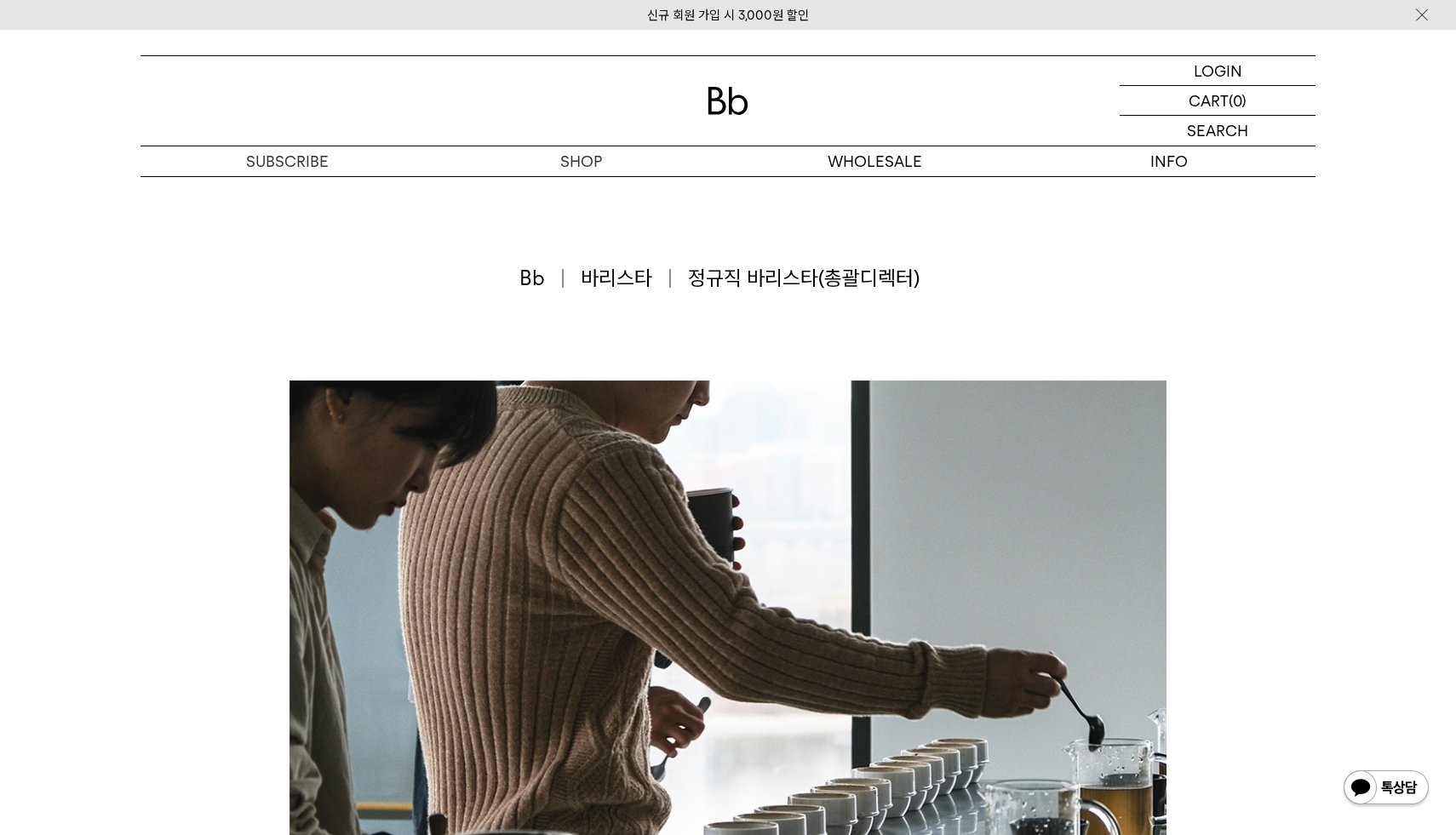 scroll, scrollTop: 0, scrollLeft: 0, axis: both 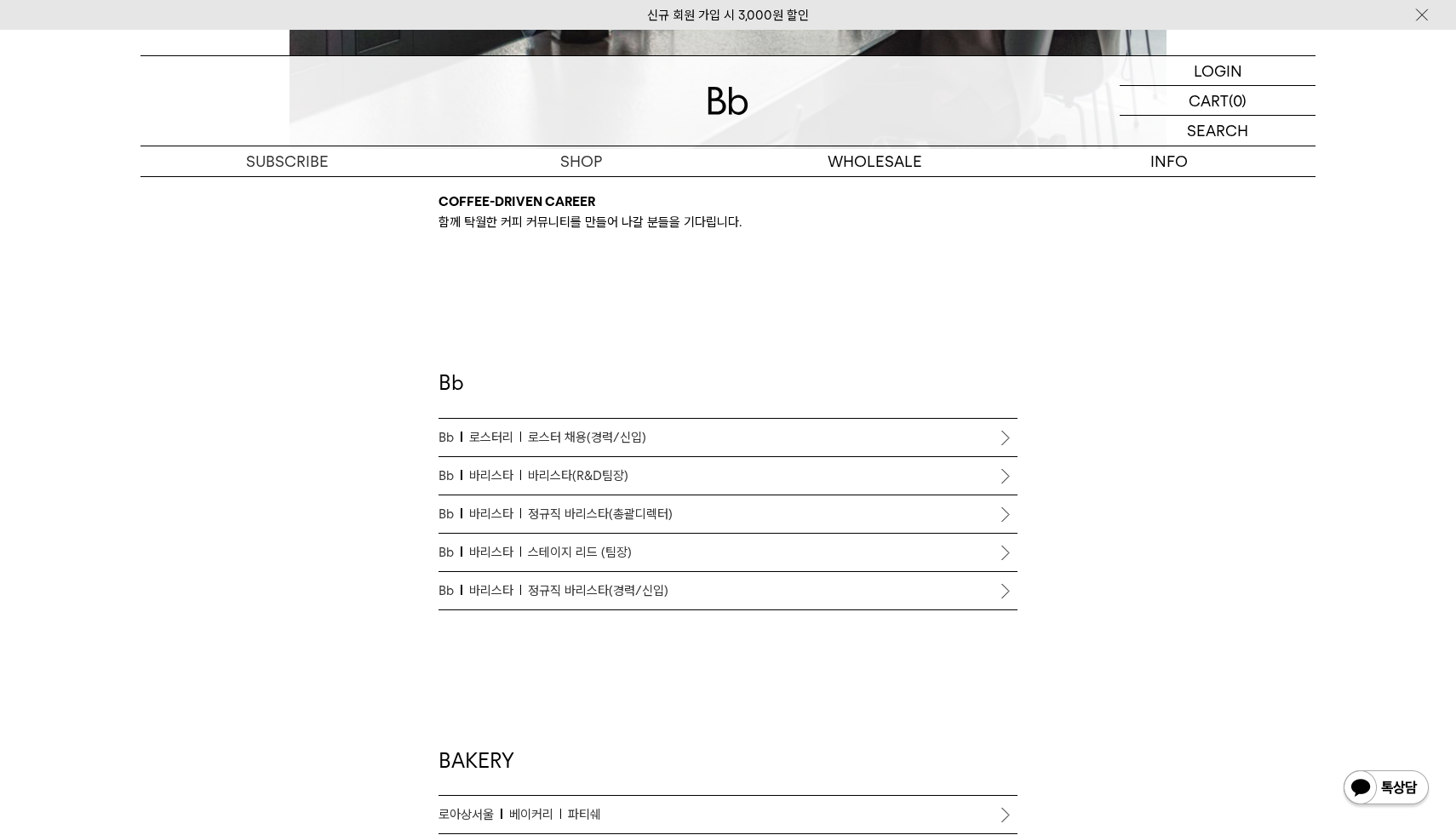 click on "스테이지 리드 (팀장)" at bounding box center (580, 552) 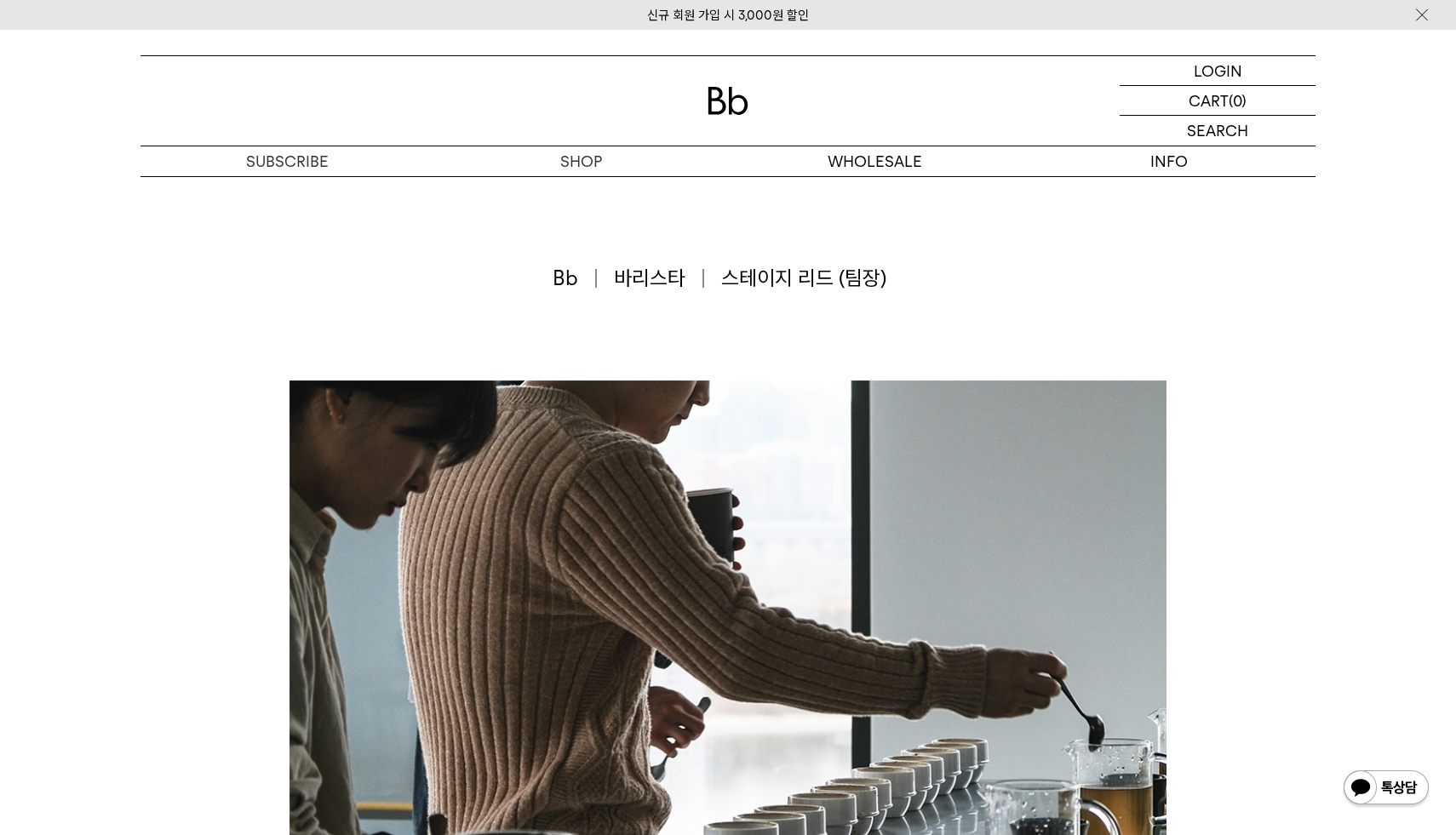 scroll, scrollTop: 0, scrollLeft: 0, axis: both 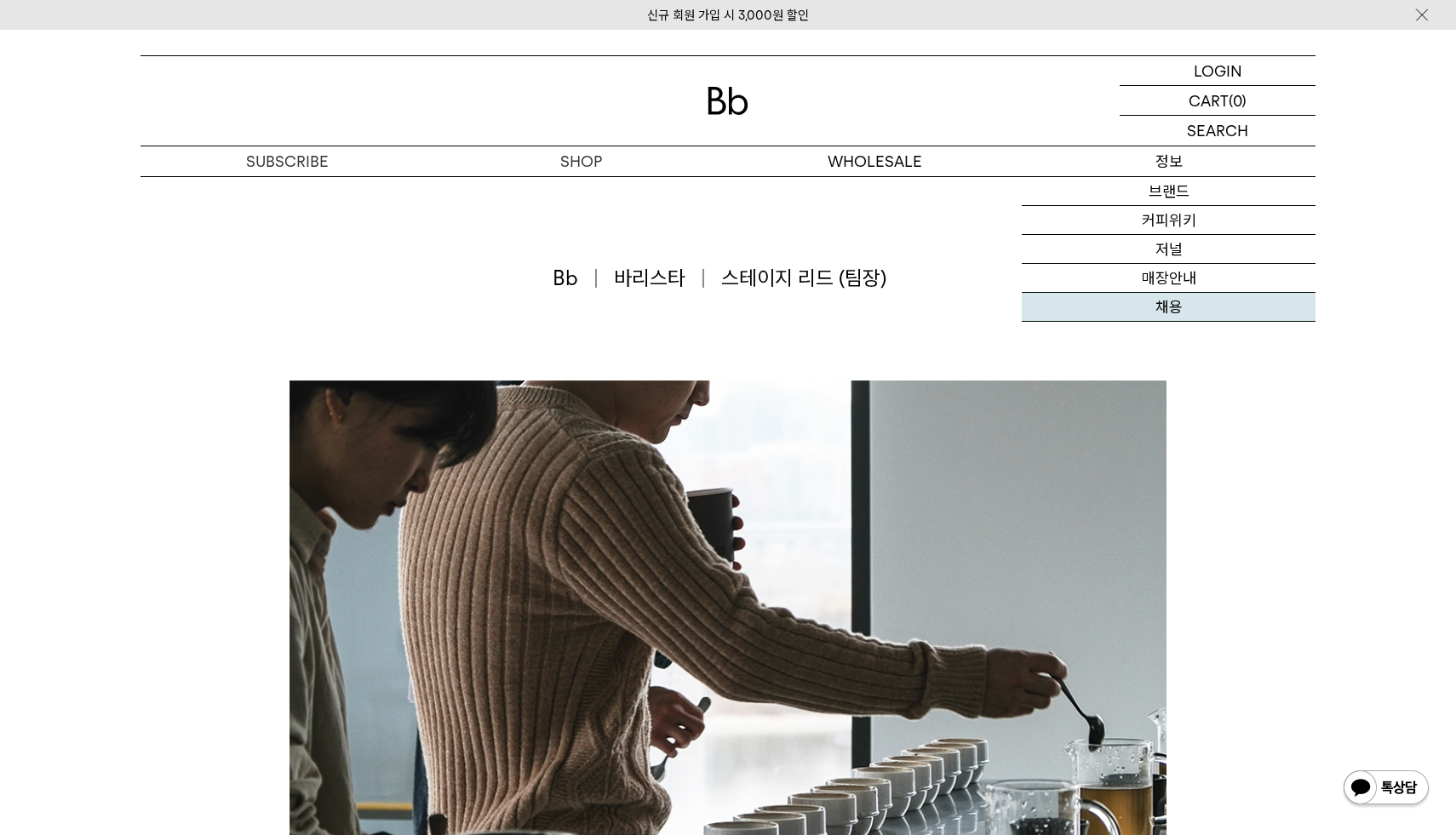 click on "채용" at bounding box center (1168, 307) 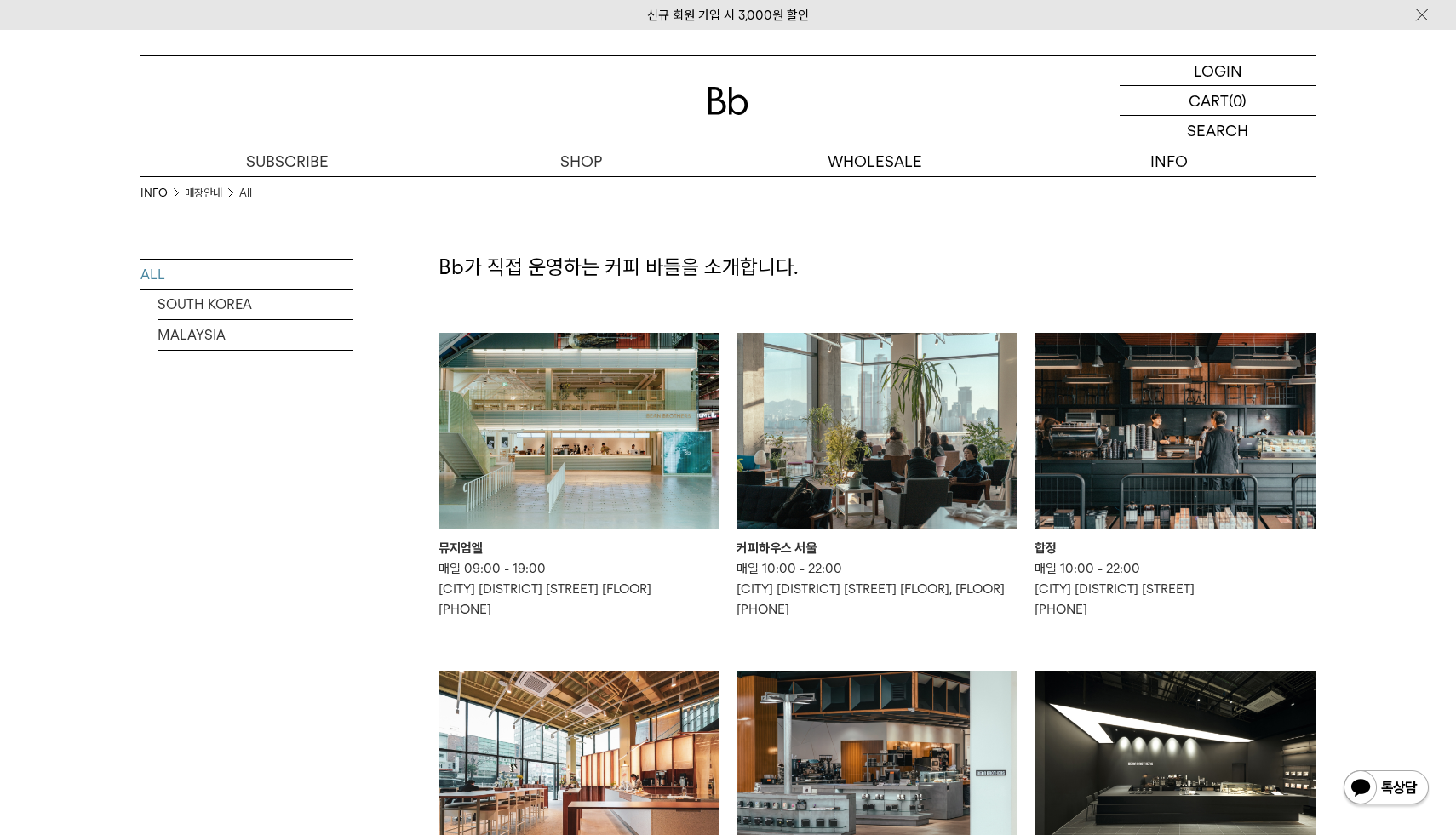 scroll, scrollTop: 0, scrollLeft: 0, axis: both 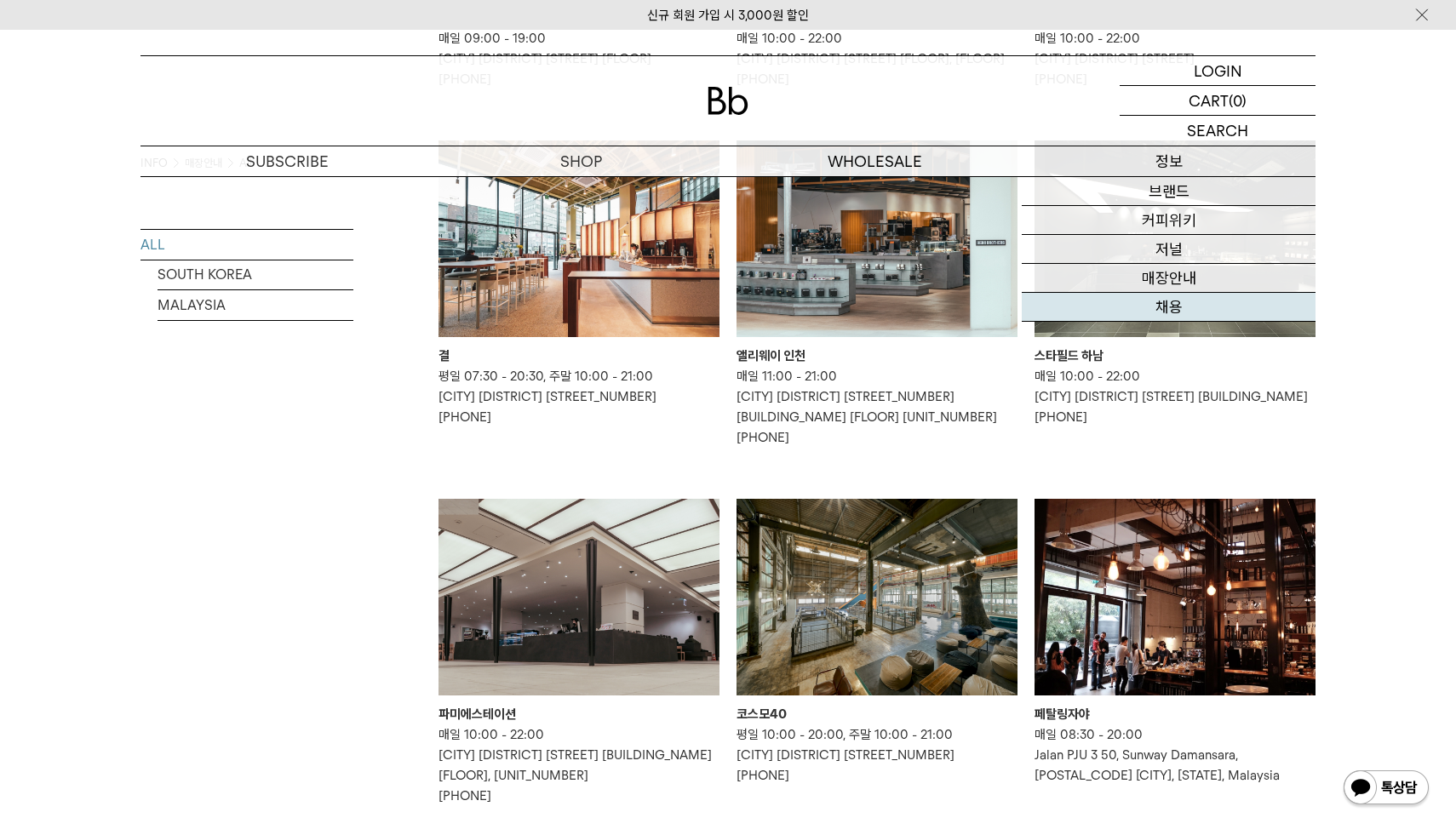click on "채용" at bounding box center [1168, 307] 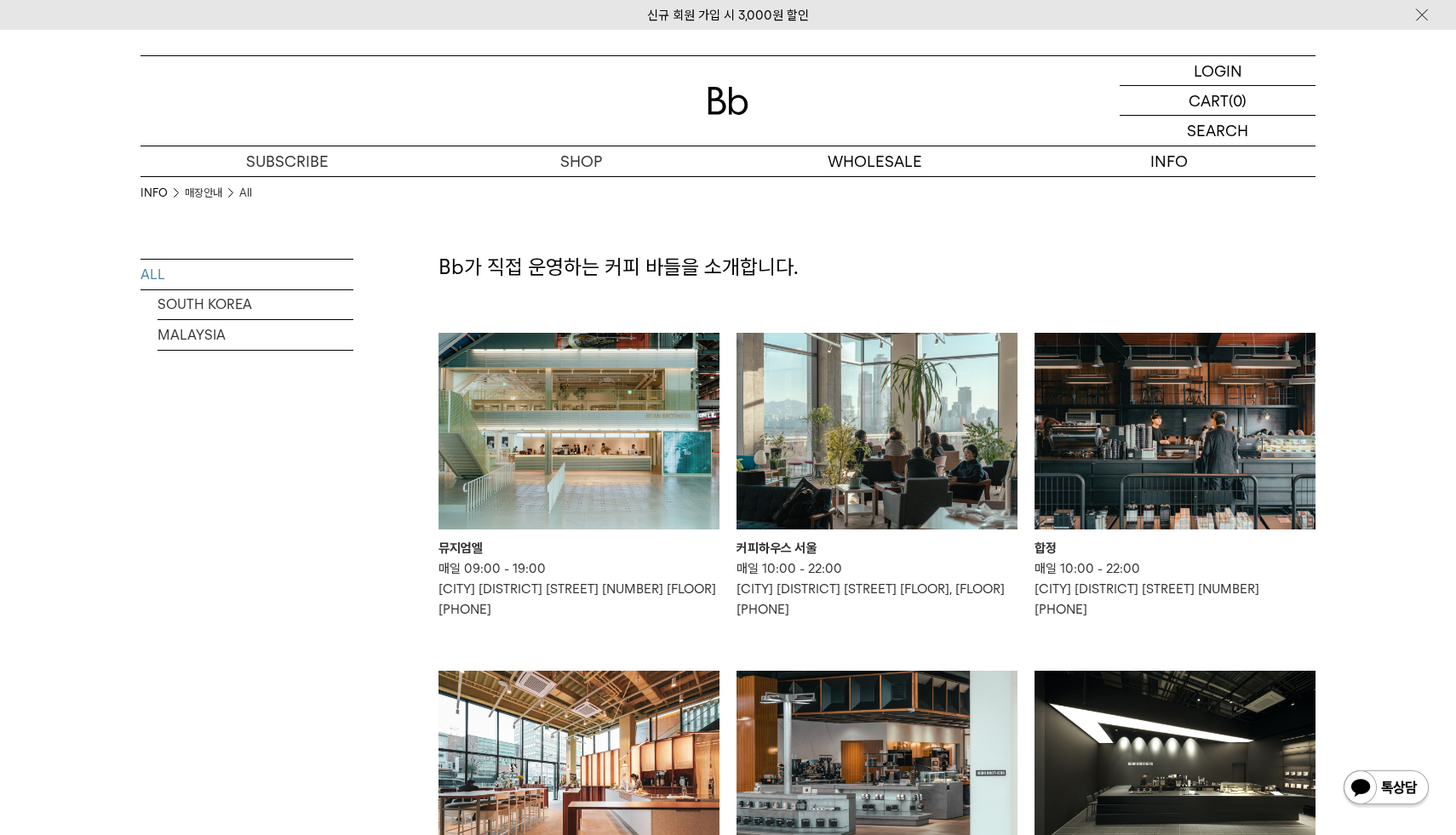 scroll, scrollTop: 0, scrollLeft: 0, axis: both 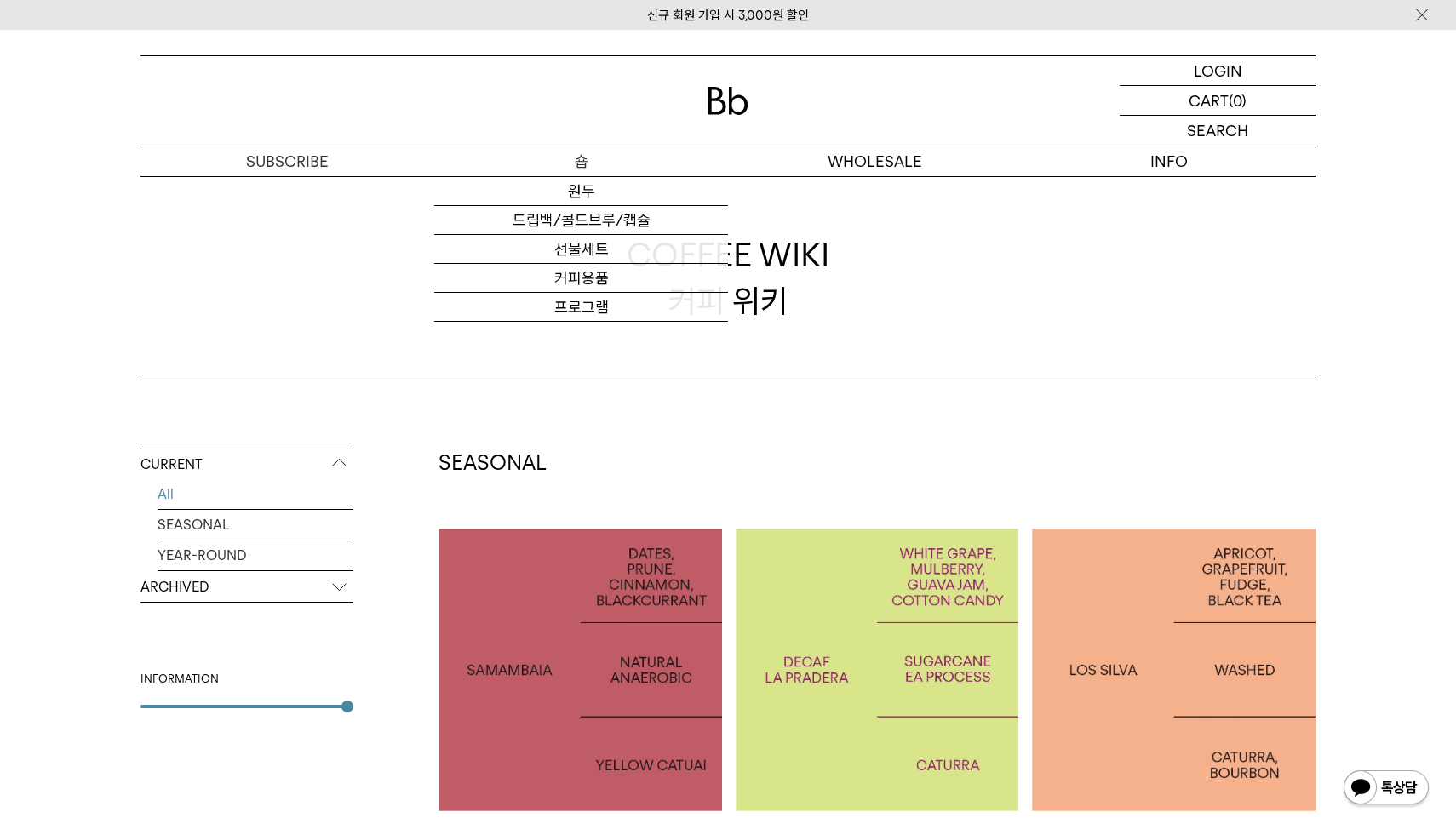 click on "숍" at bounding box center (581, 161) 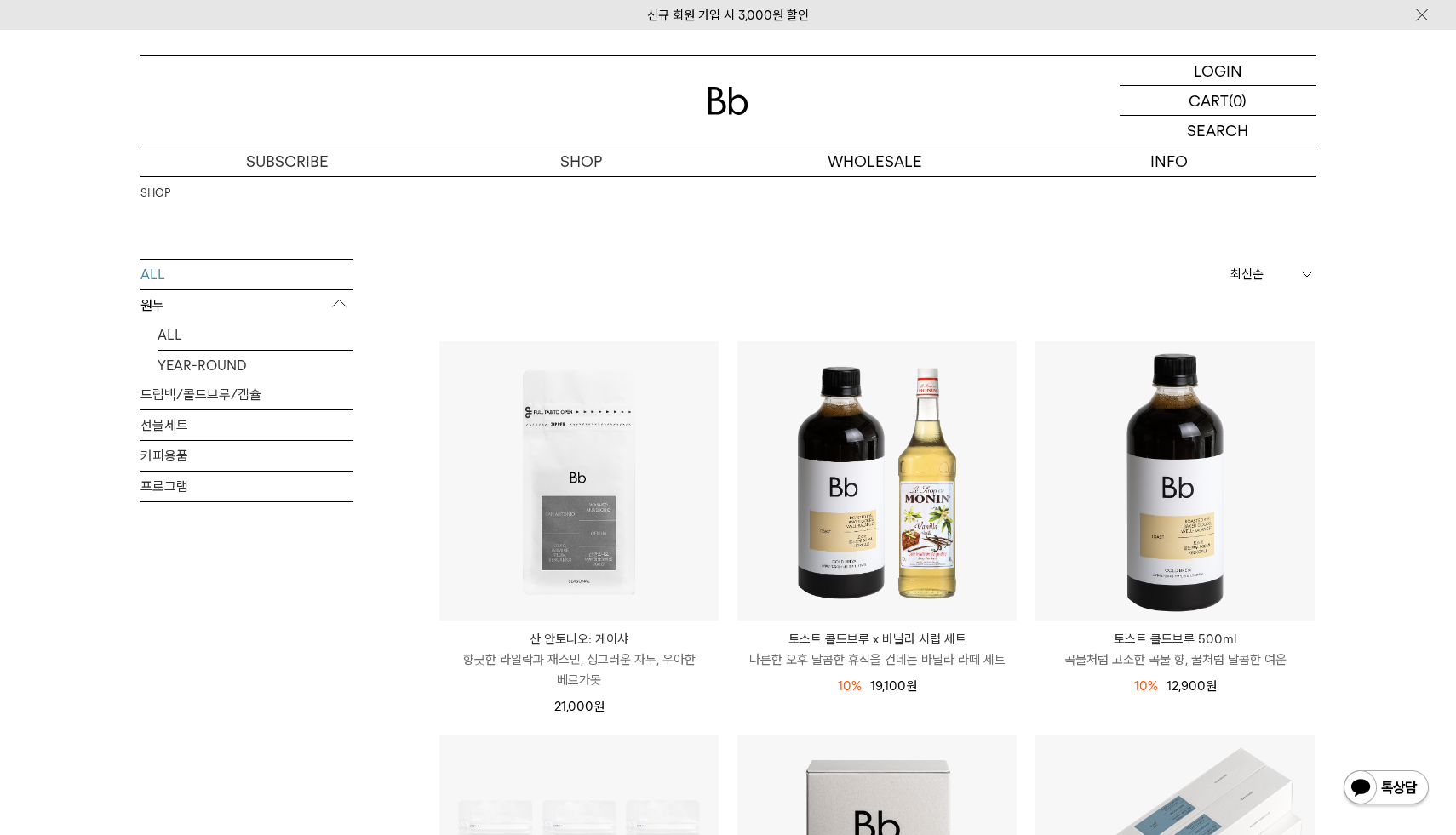 scroll, scrollTop: 0, scrollLeft: 0, axis: both 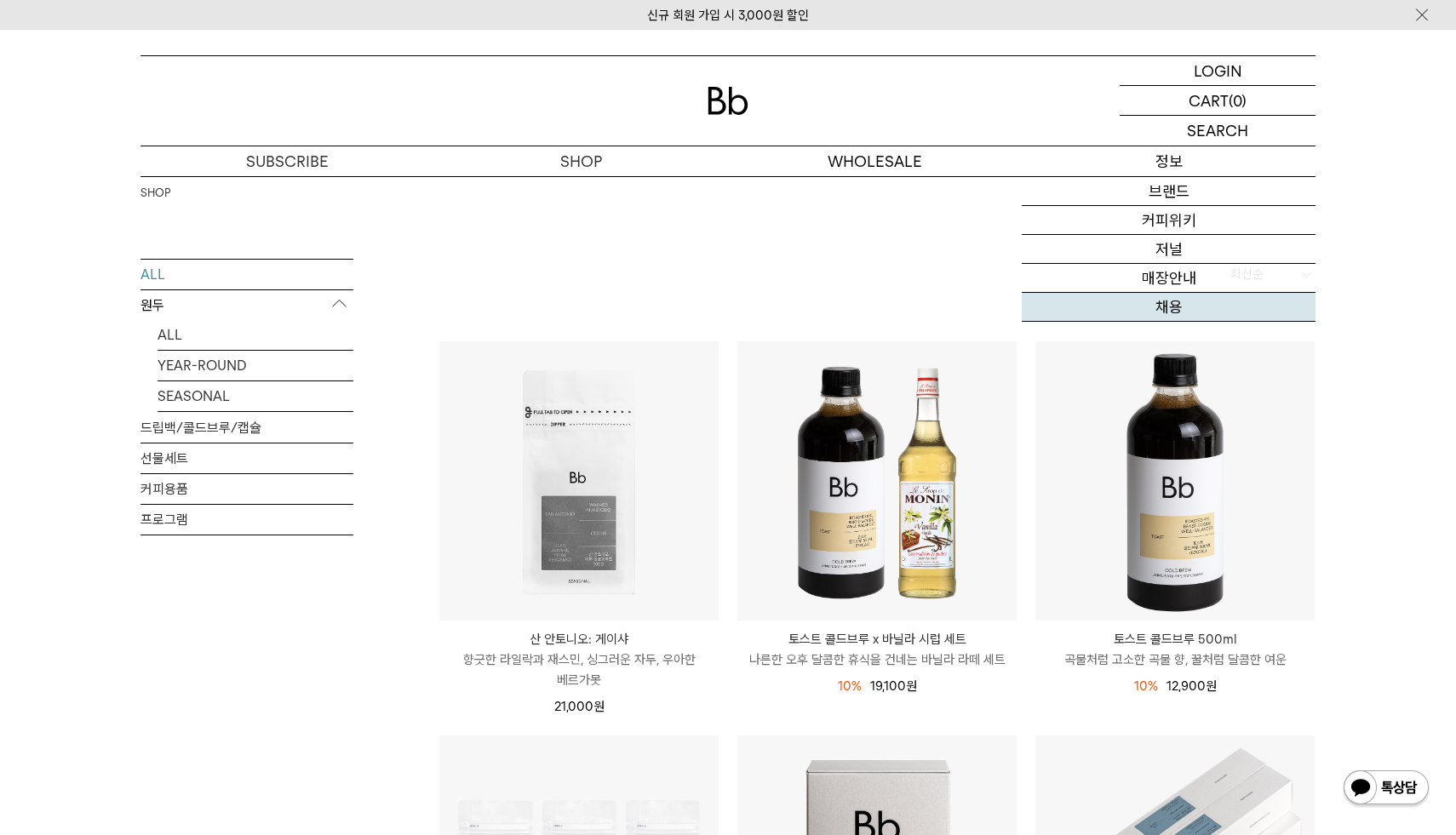 click on "채용" at bounding box center (1168, 307) 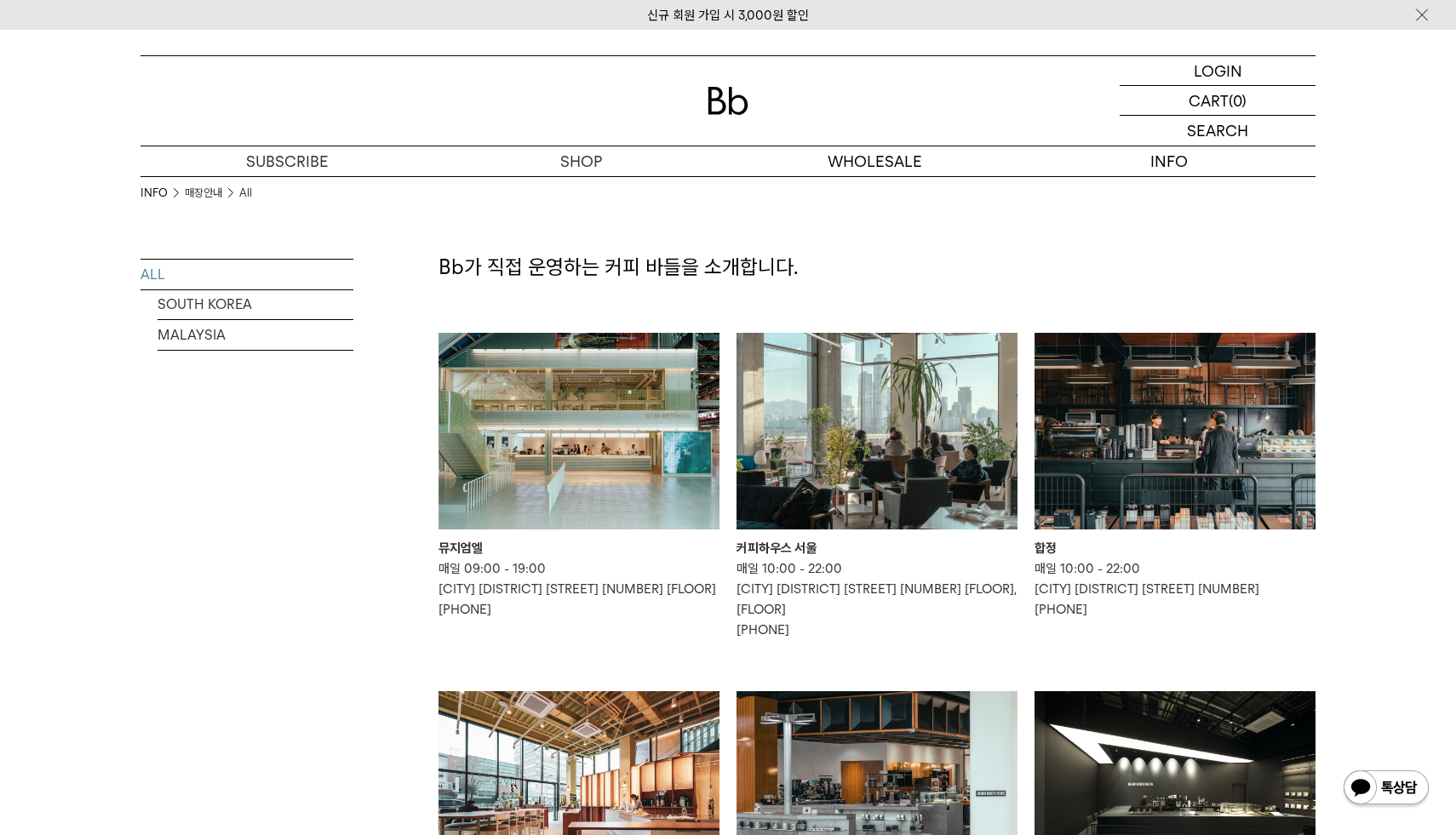 scroll, scrollTop: 0, scrollLeft: 0, axis: both 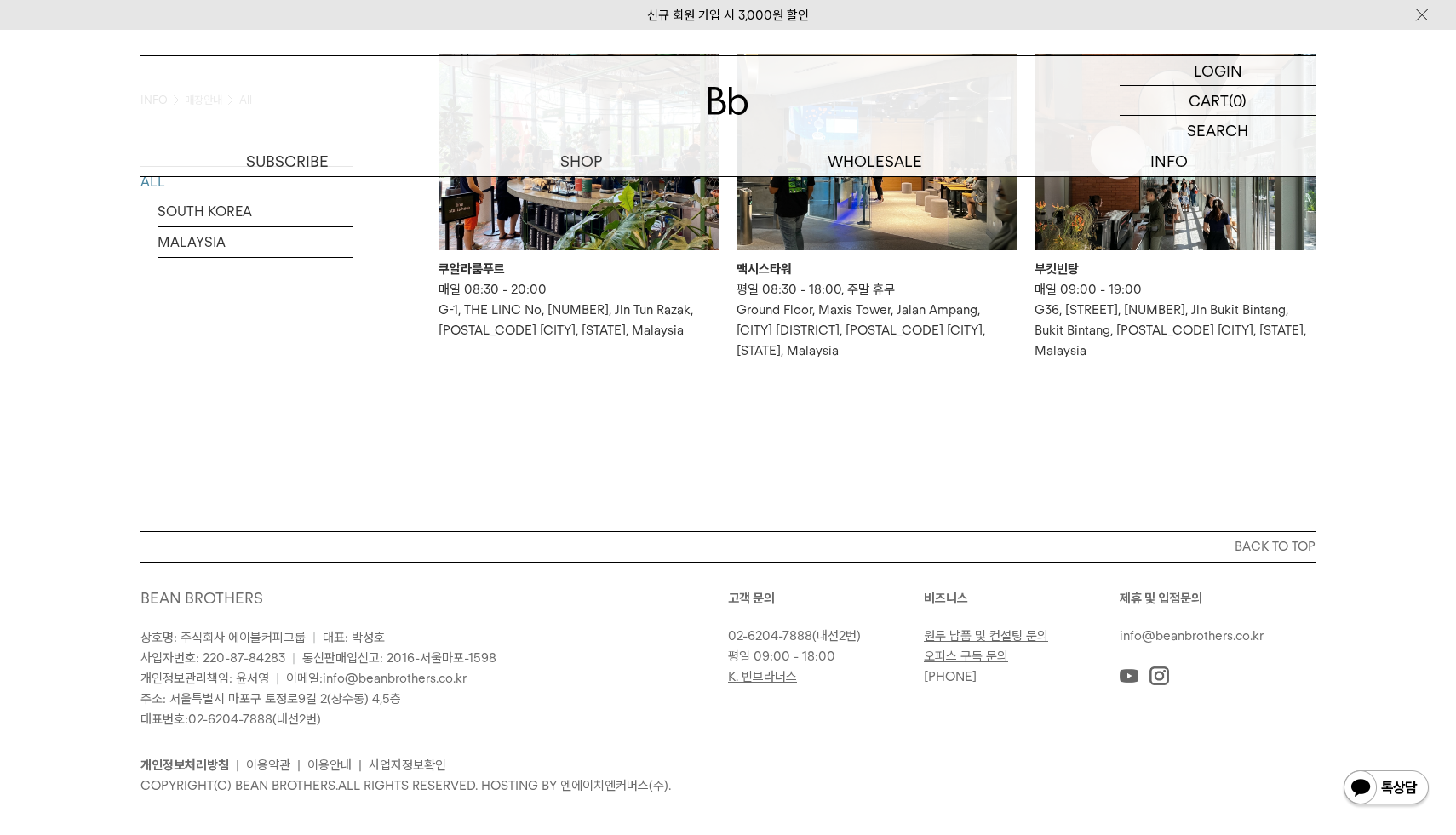 click on "원두 납품 및 컨설팅 문의" at bounding box center (986, 636) 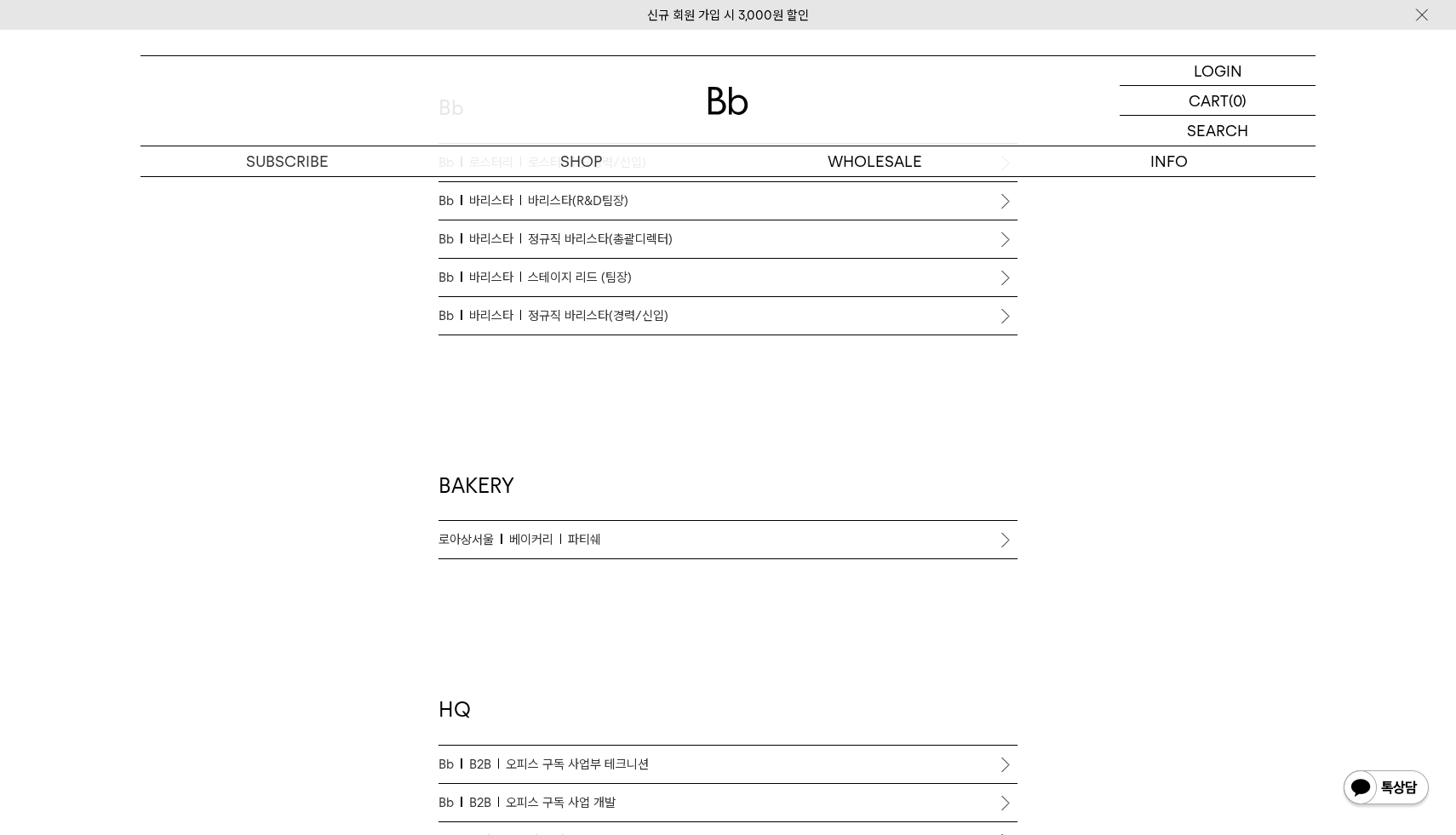 scroll, scrollTop: 0, scrollLeft: 0, axis: both 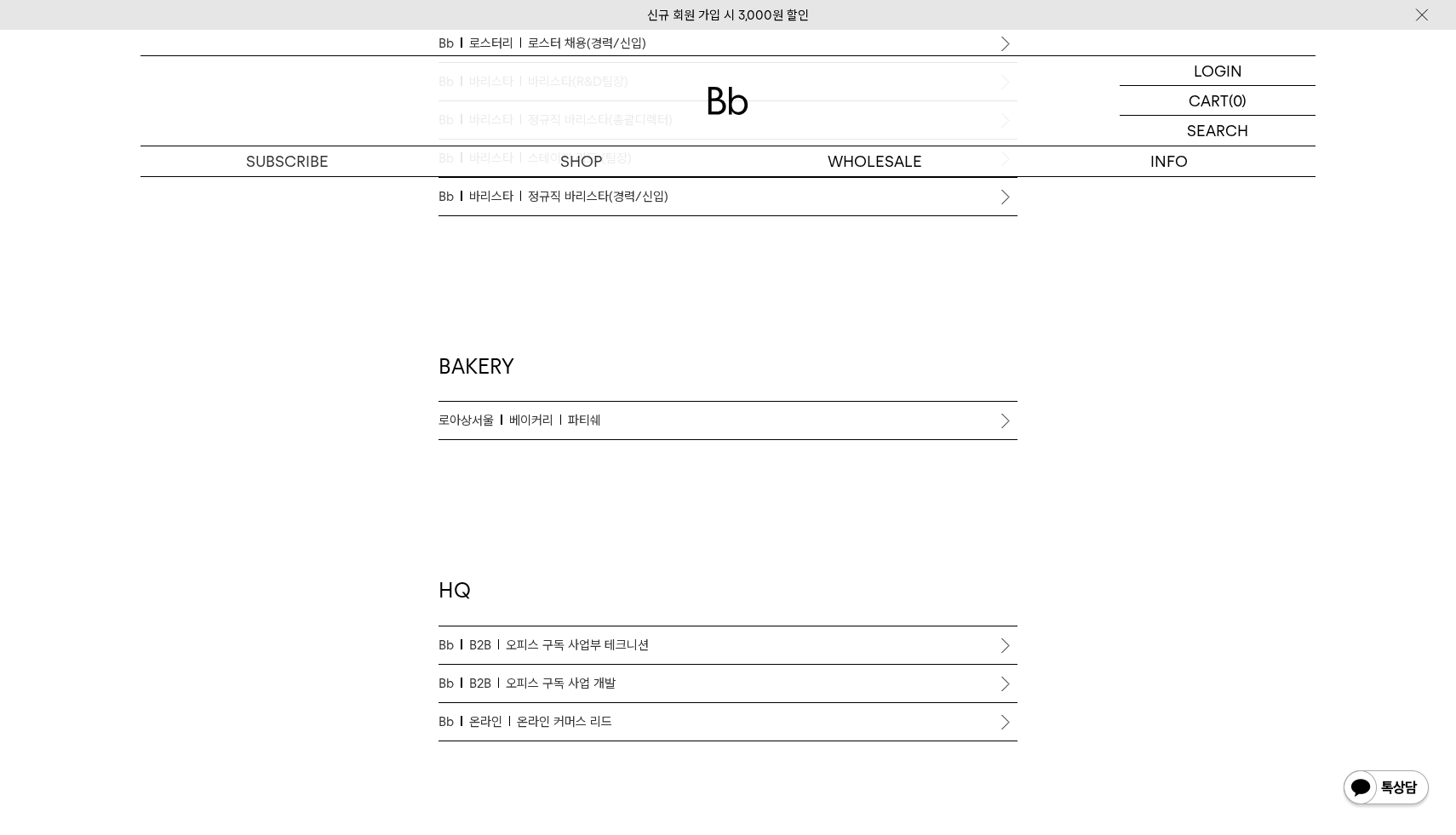 click on "HQ" at bounding box center [728, 601] 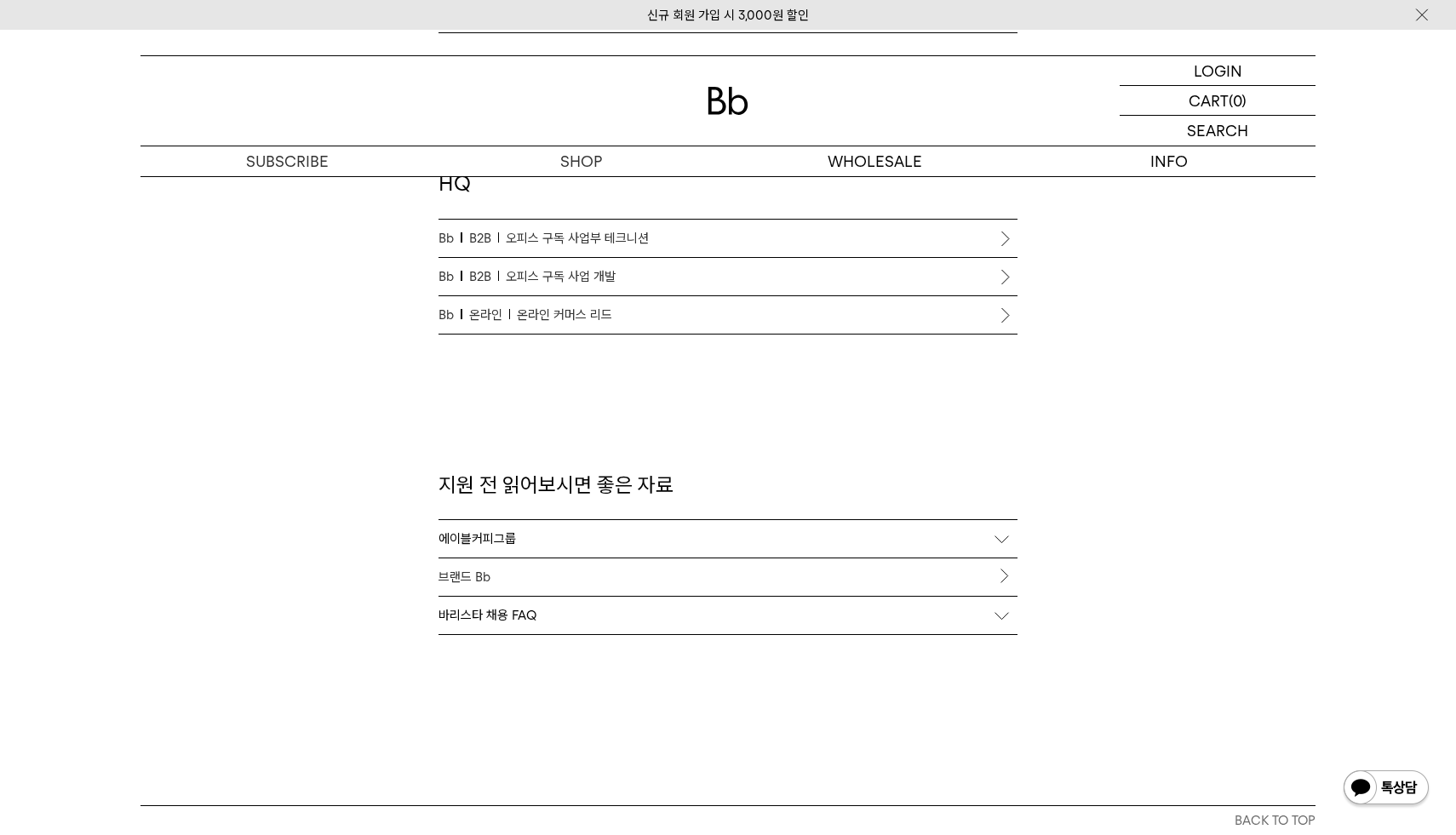 scroll, scrollTop: 1598, scrollLeft: 0, axis: vertical 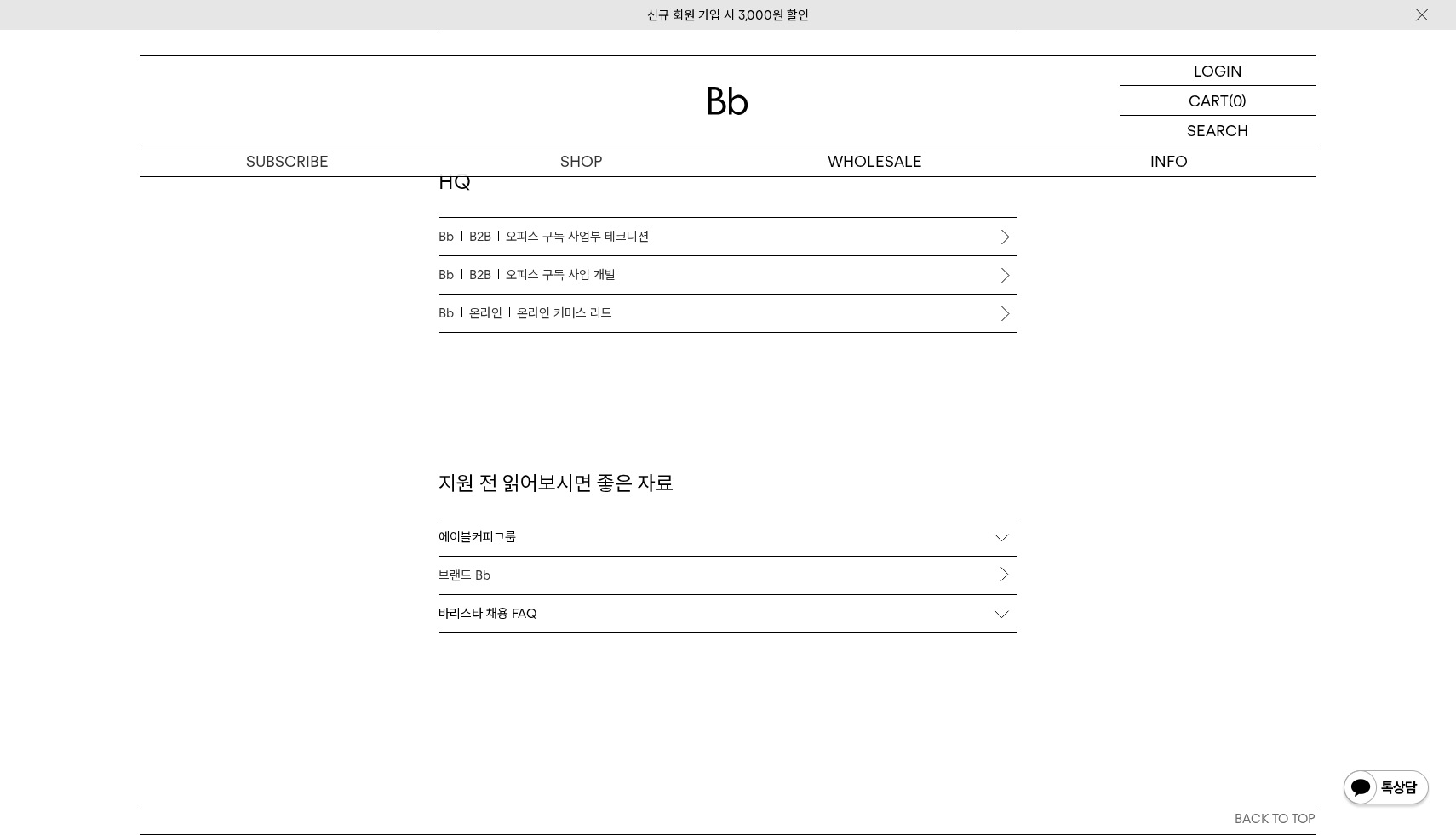 click on "바리스타 채용 FAQ" at bounding box center (728, 614) 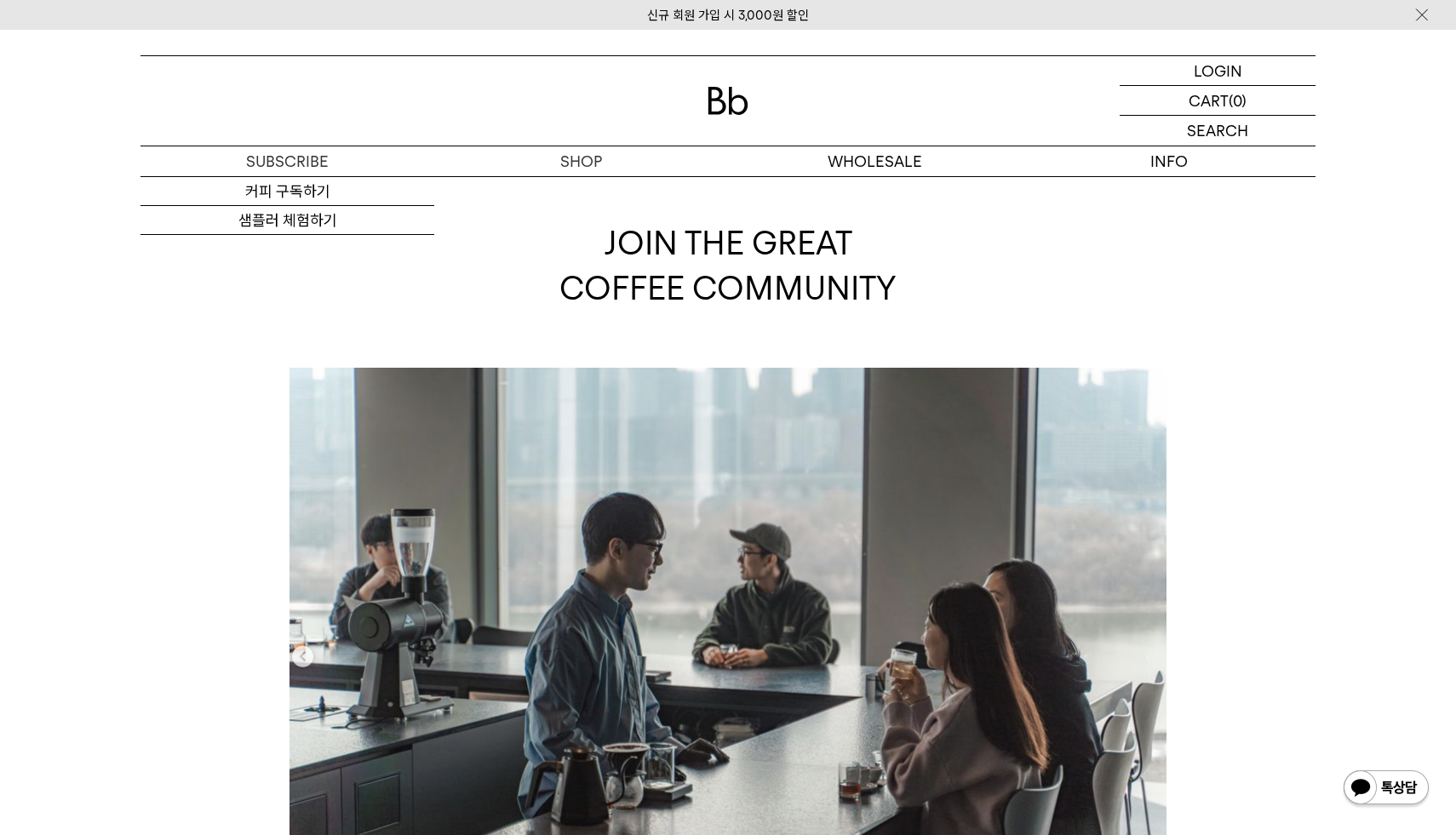 scroll, scrollTop: 0, scrollLeft: 0, axis: both 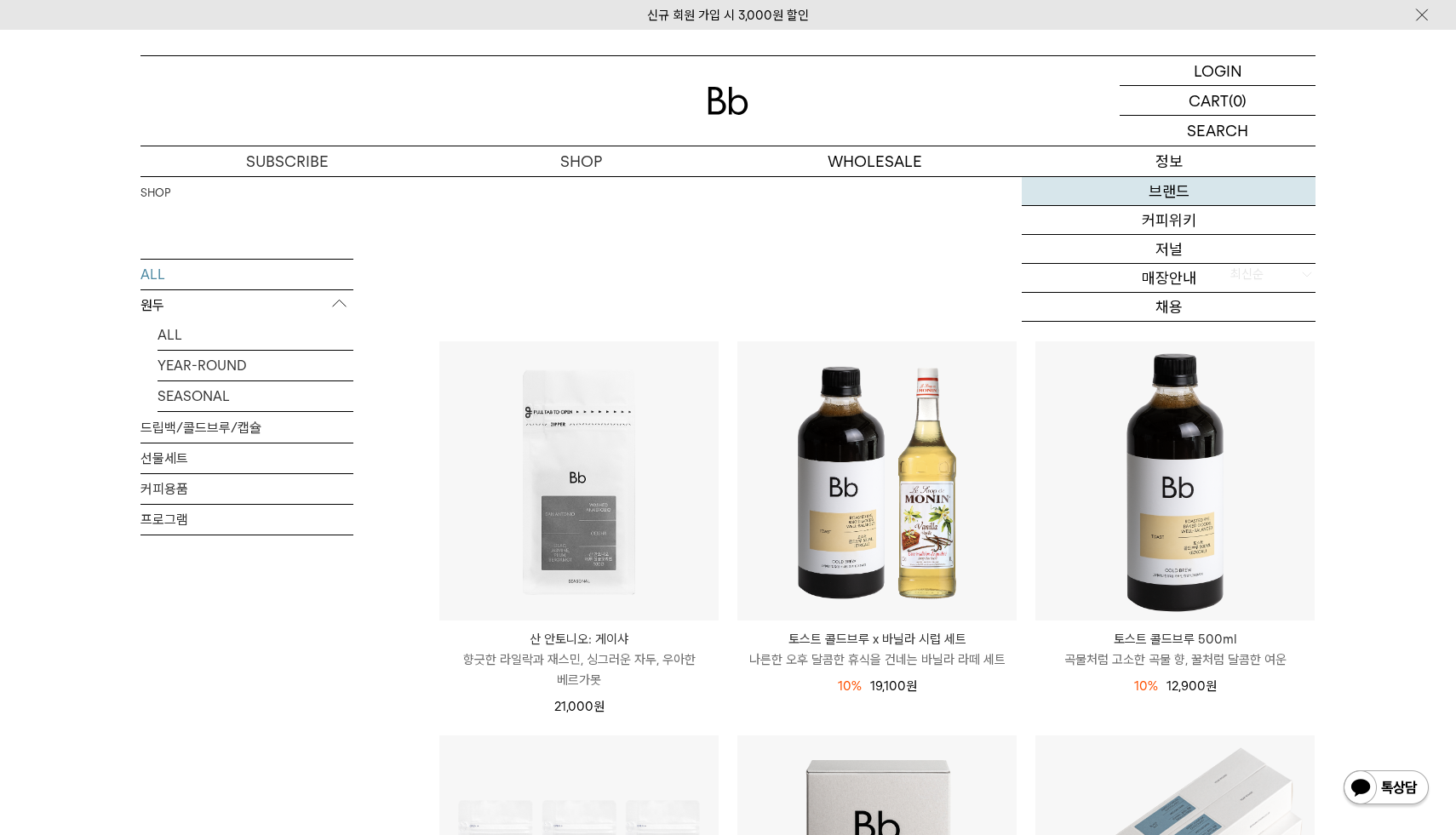 click on "브랜드" at bounding box center [1168, 192] 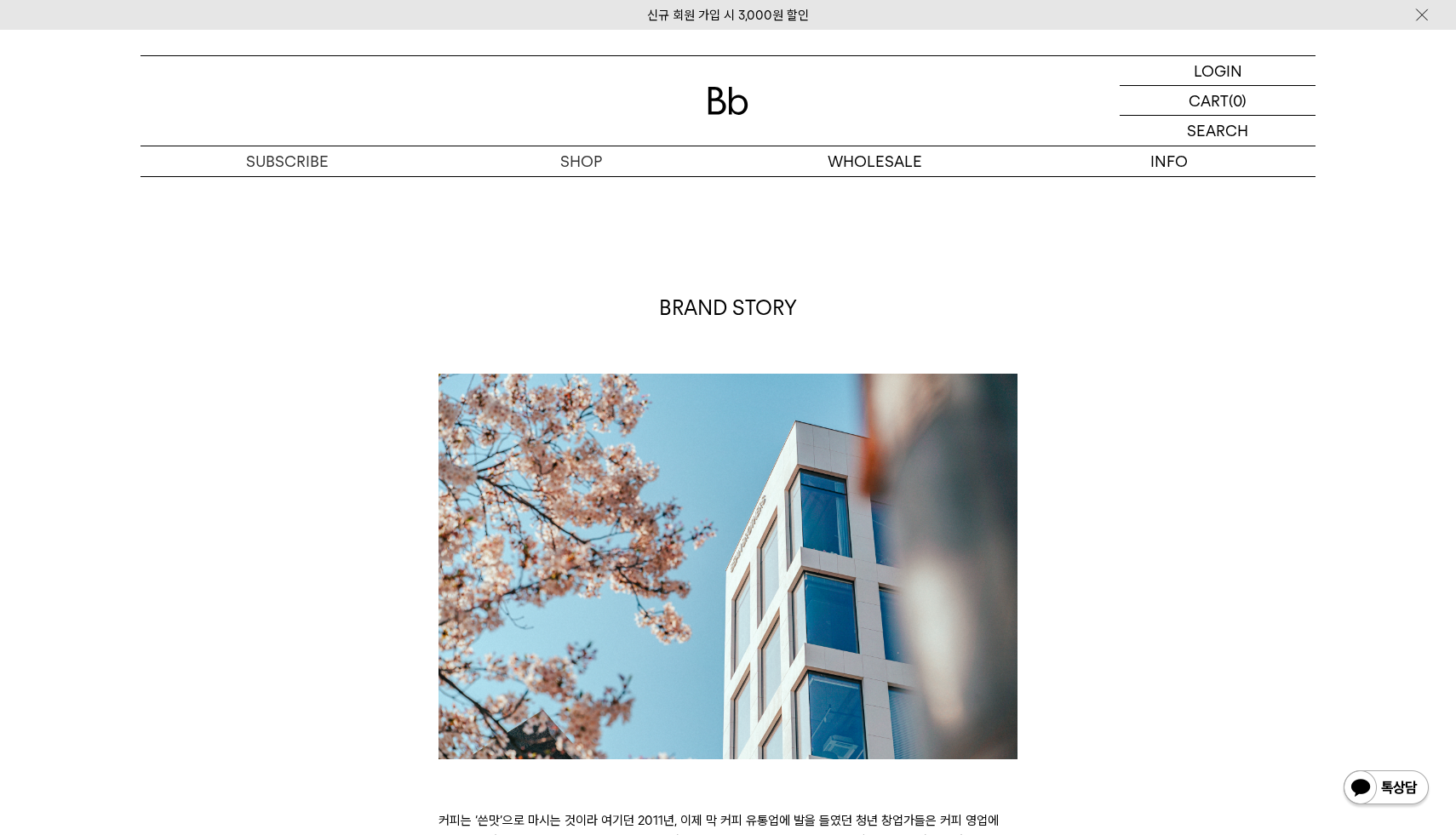 scroll, scrollTop: 0, scrollLeft: 0, axis: both 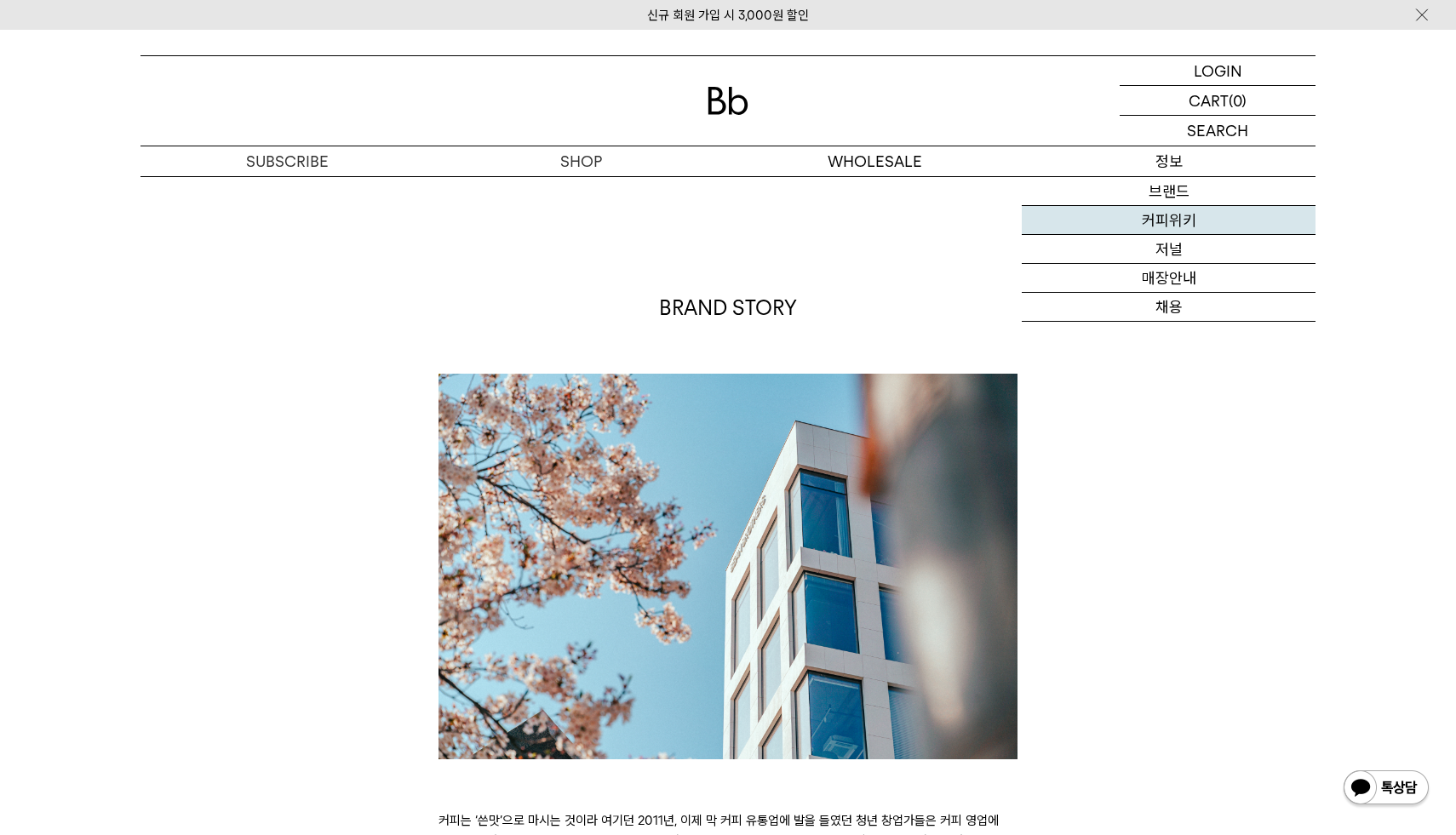 click on "커피위키" at bounding box center (1168, 220) 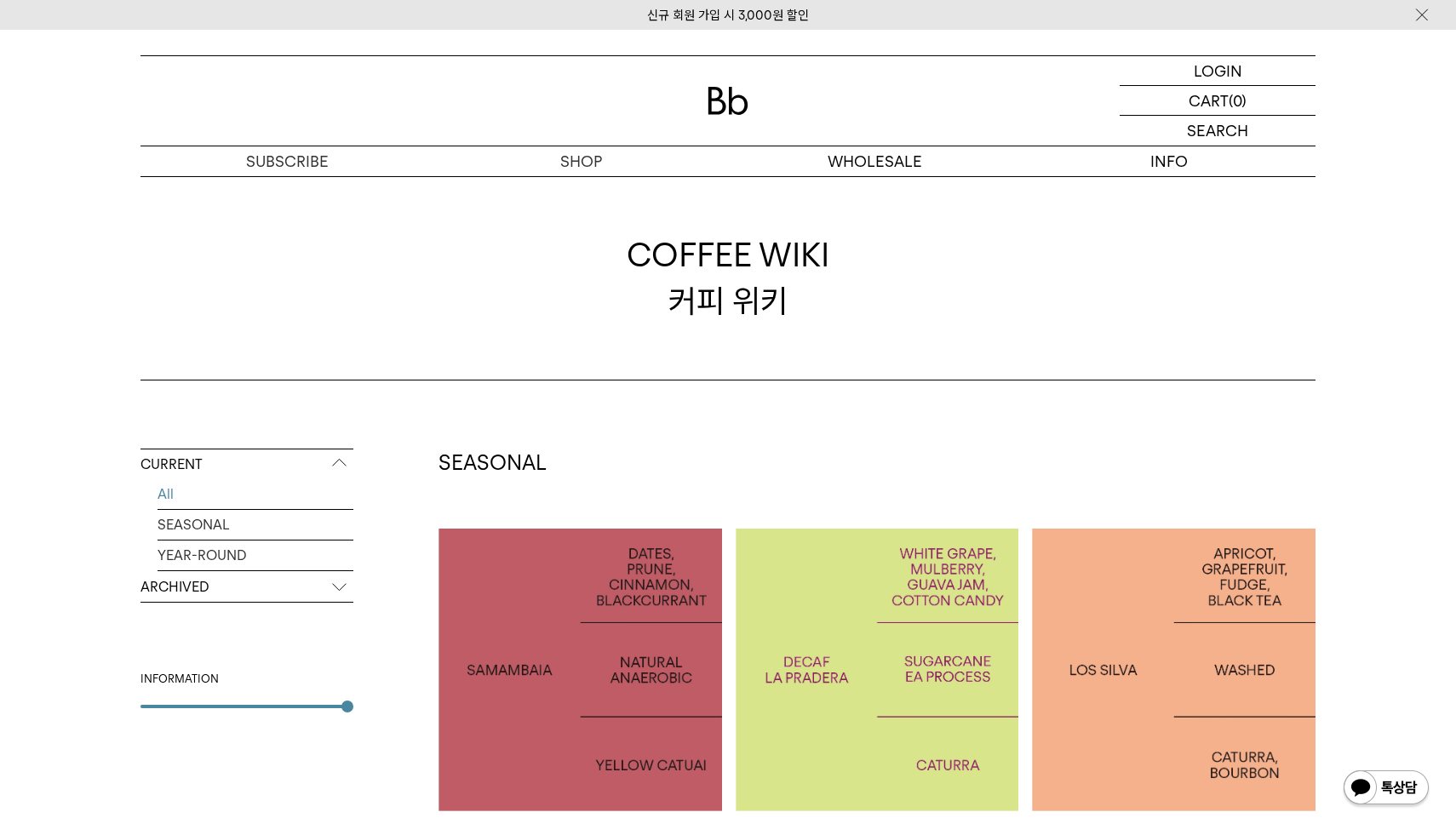 scroll, scrollTop: 0, scrollLeft: 0, axis: both 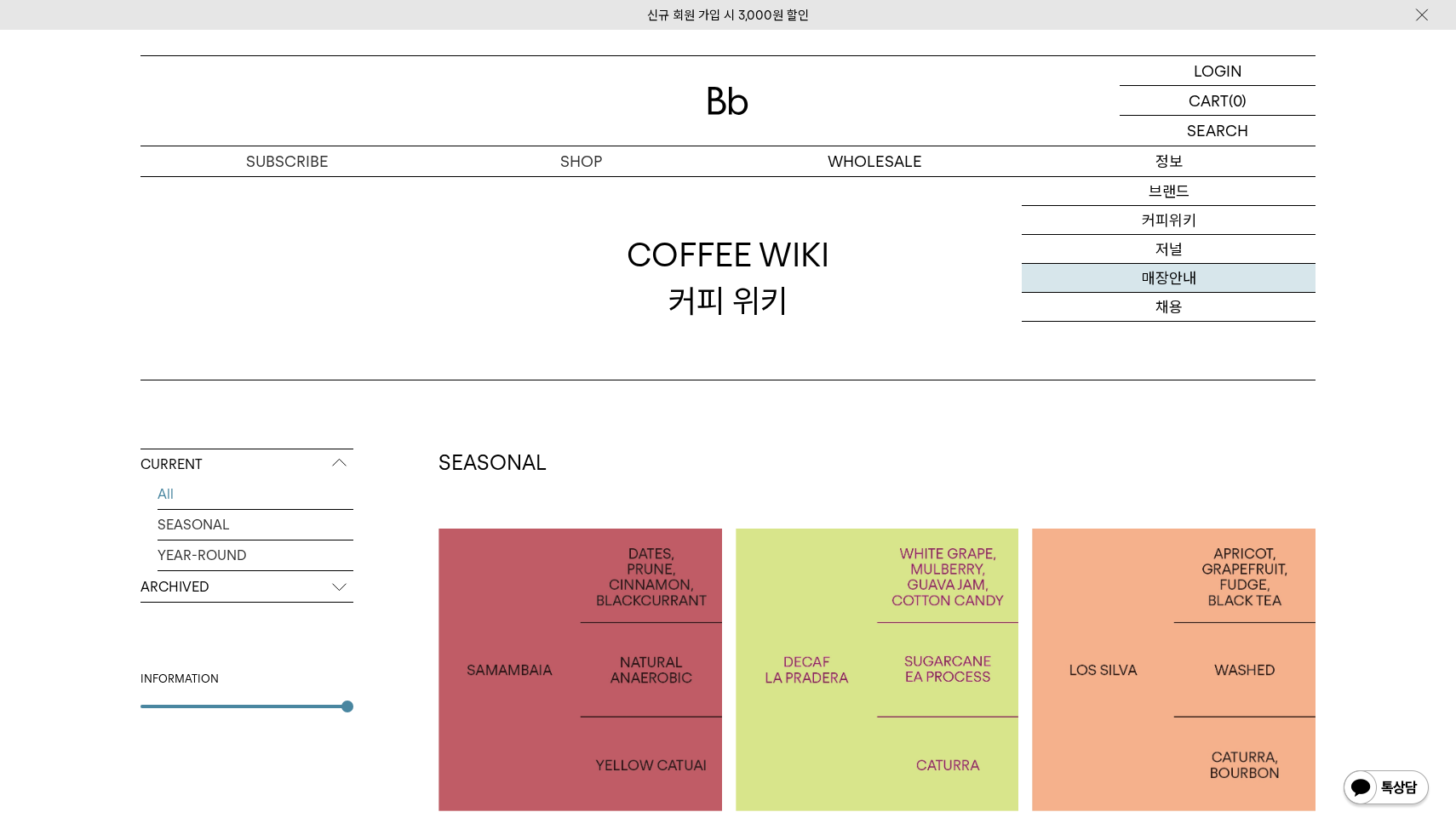 click on "매장안내" at bounding box center (1168, 278) 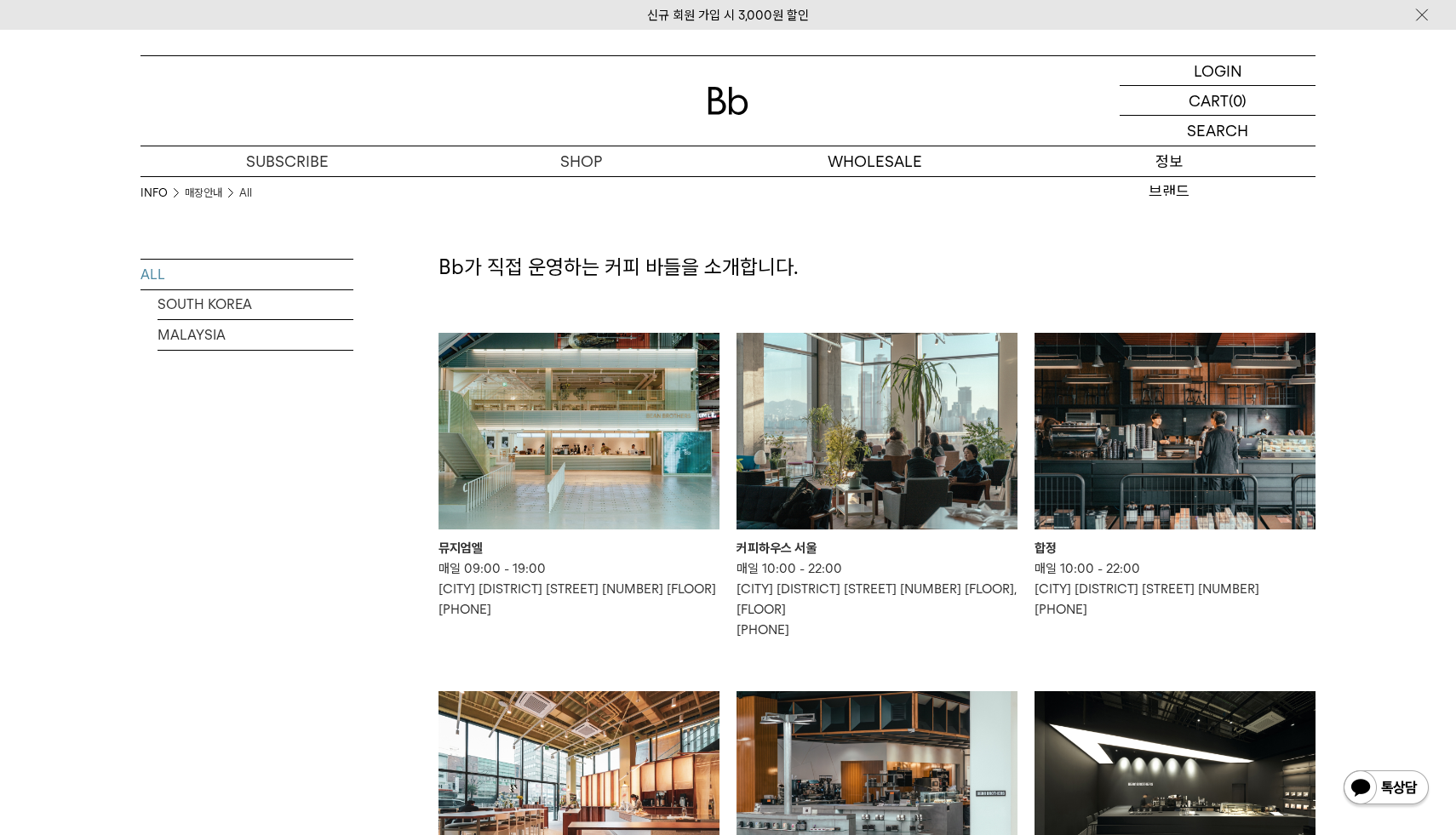 scroll, scrollTop: 0, scrollLeft: 0, axis: both 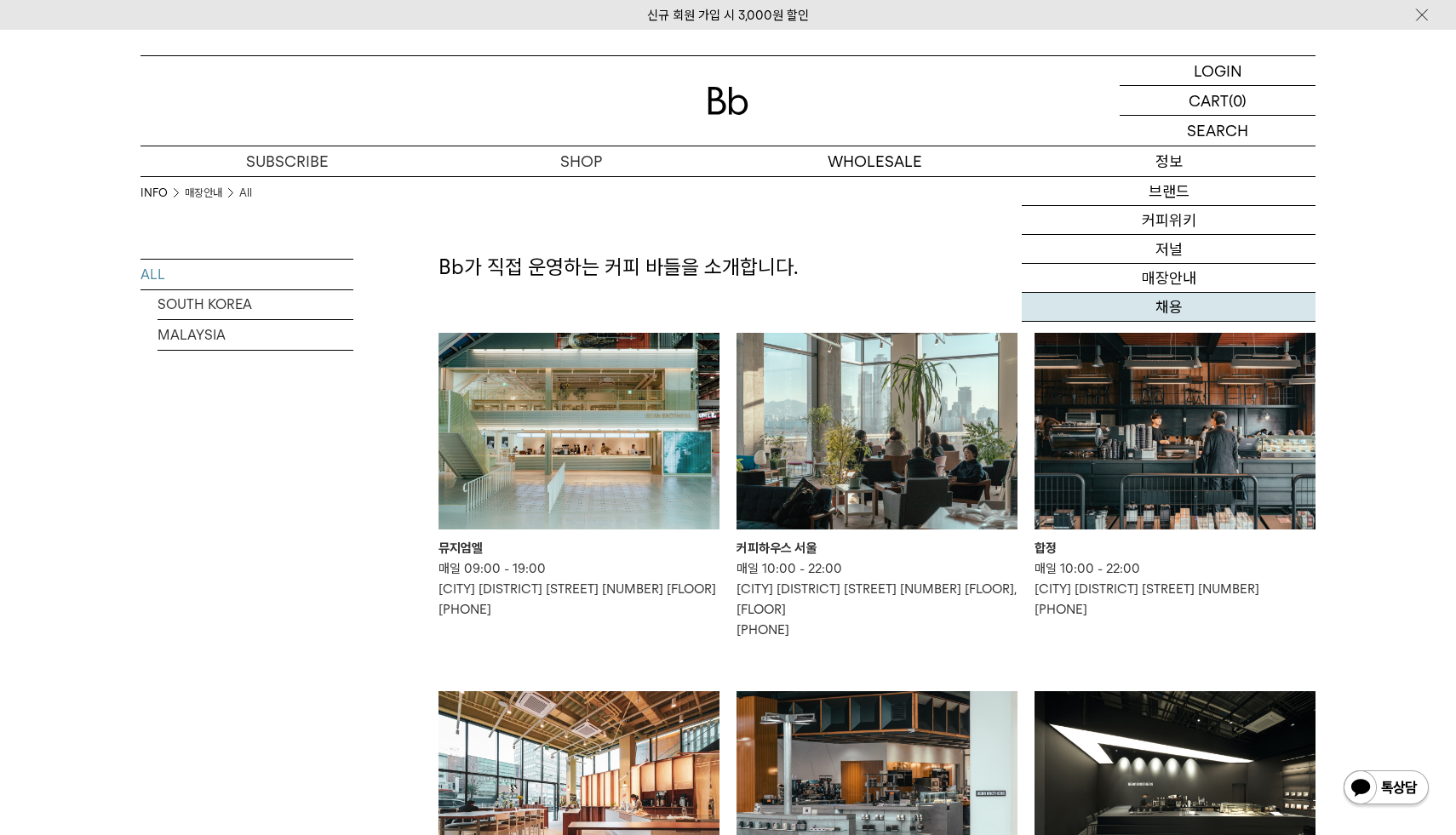 click on "채용" at bounding box center [1168, 307] 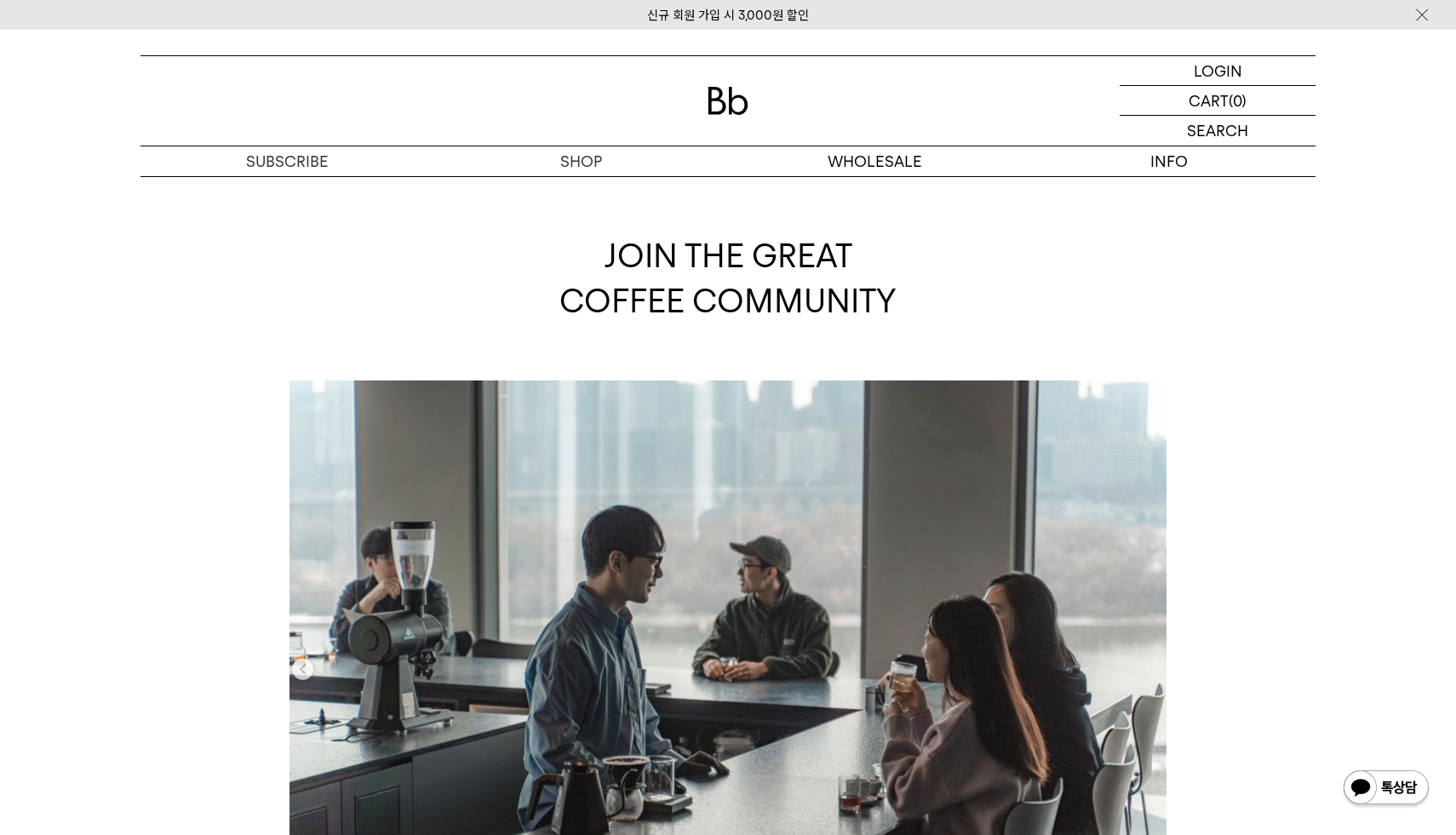 scroll, scrollTop: 0, scrollLeft: 0, axis: both 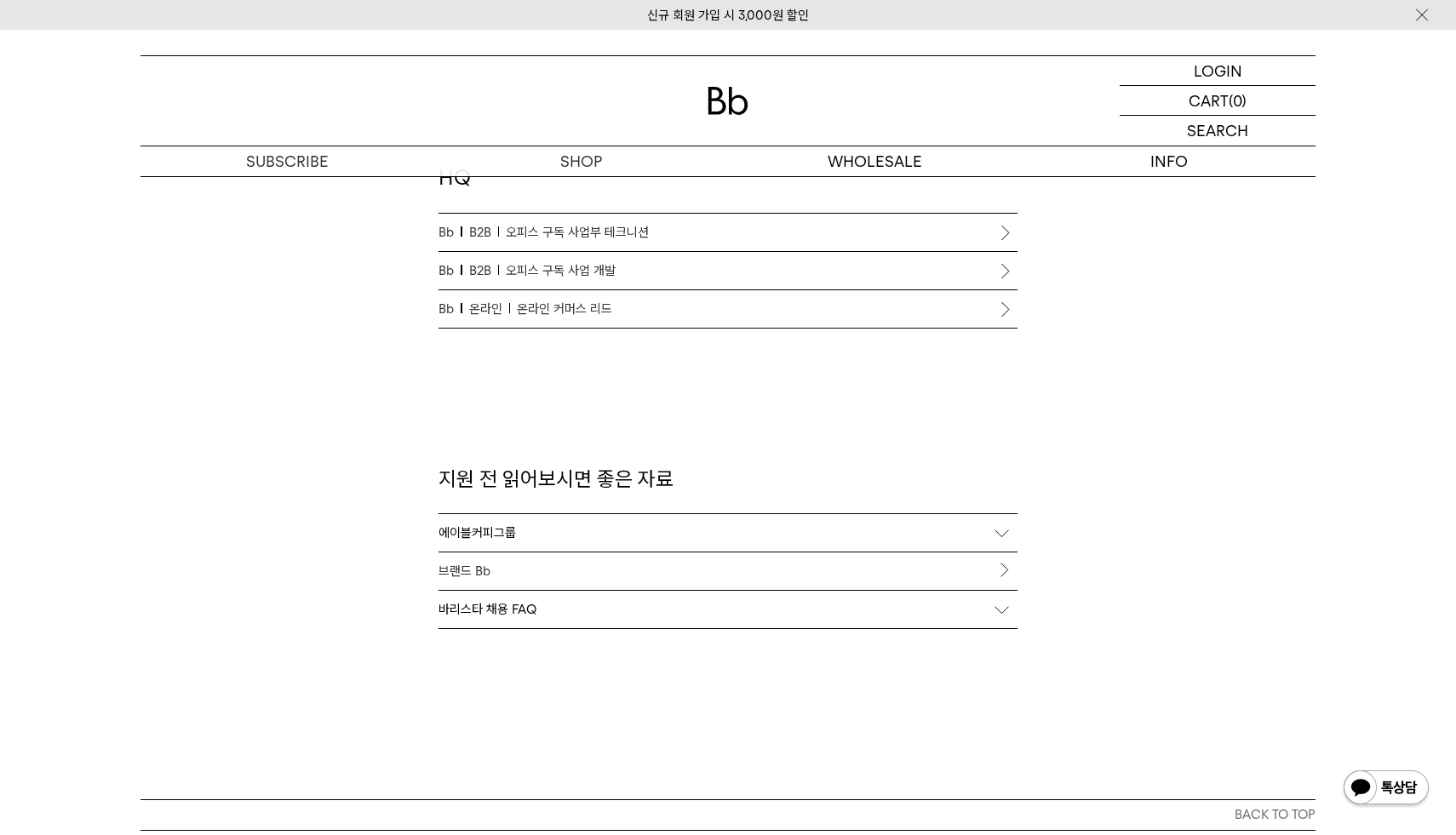 click on "브랜드 Bb" at bounding box center [728, 571] 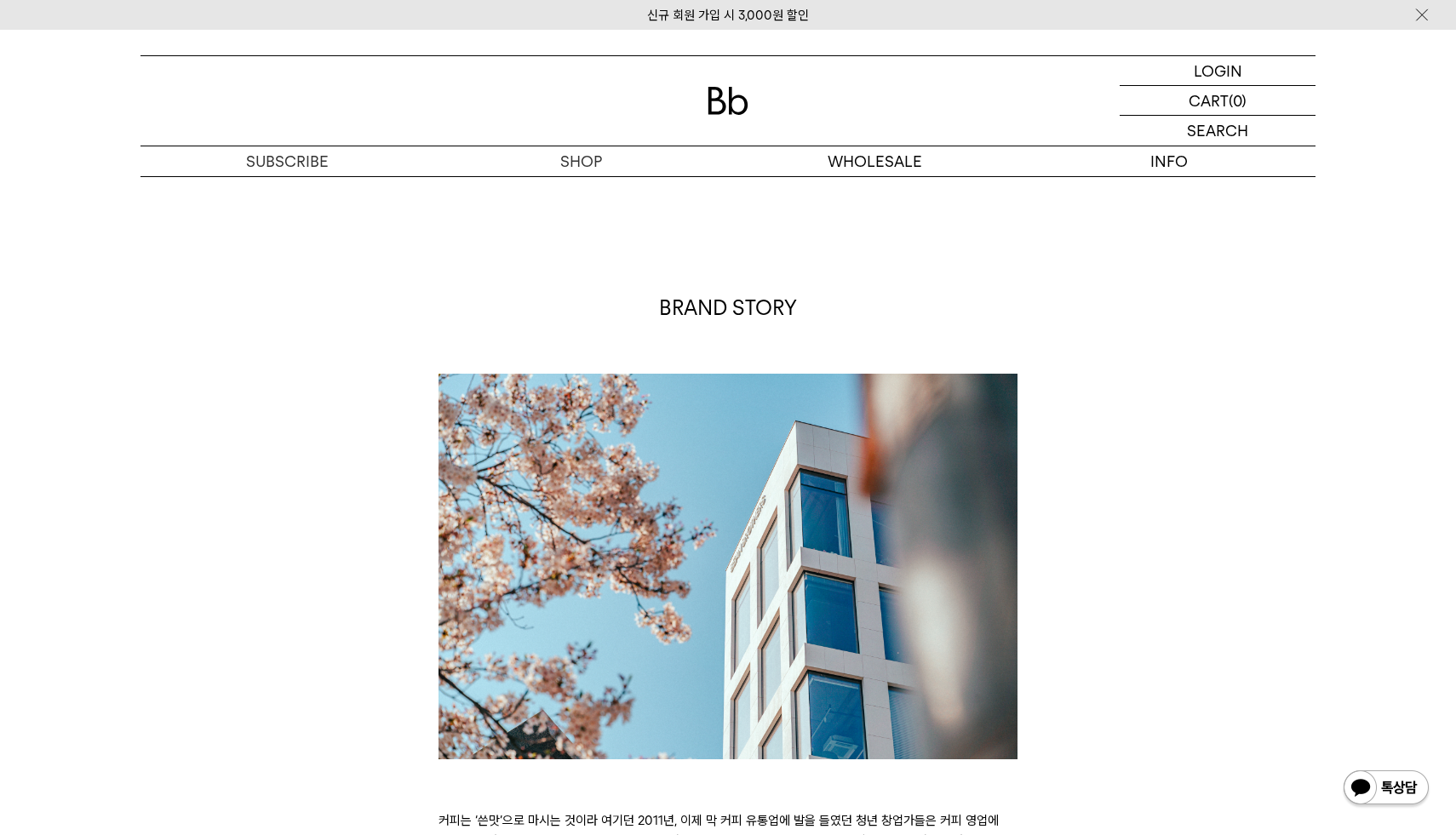 scroll, scrollTop: 0, scrollLeft: 0, axis: both 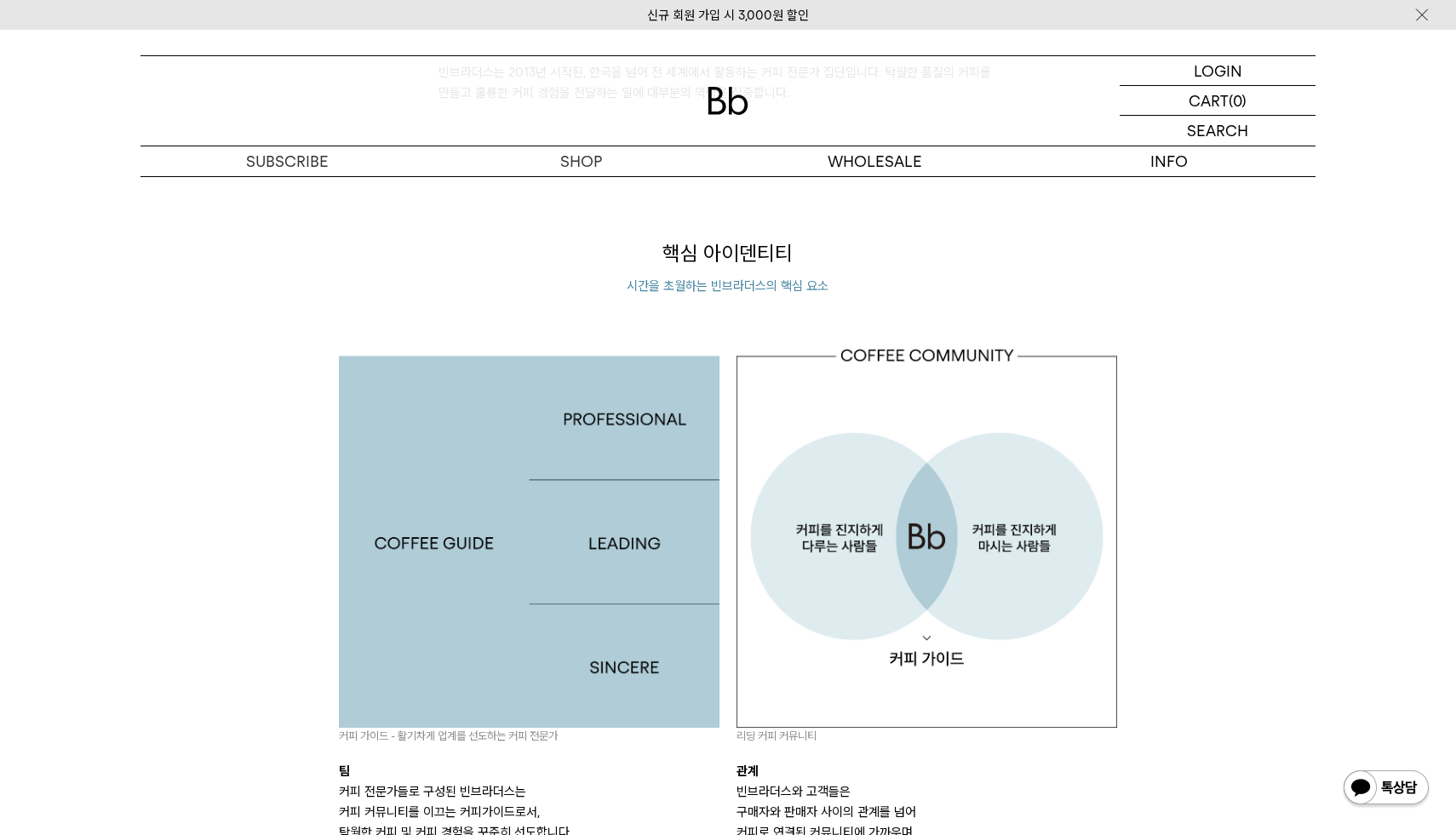 click at bounding box center (926, 537) 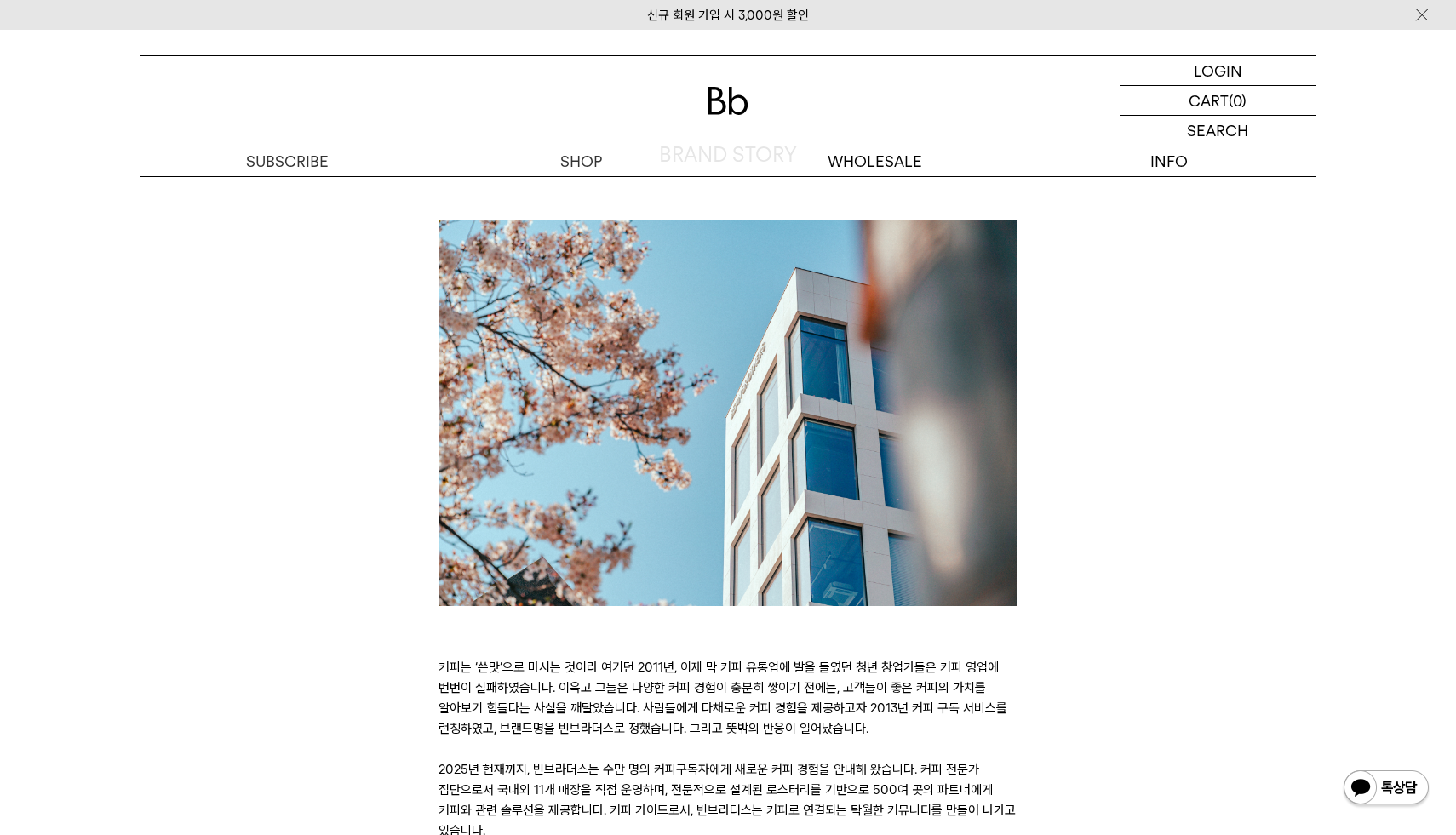 scroll, scrollTop: 0, scrollLeft: 0, axis: both 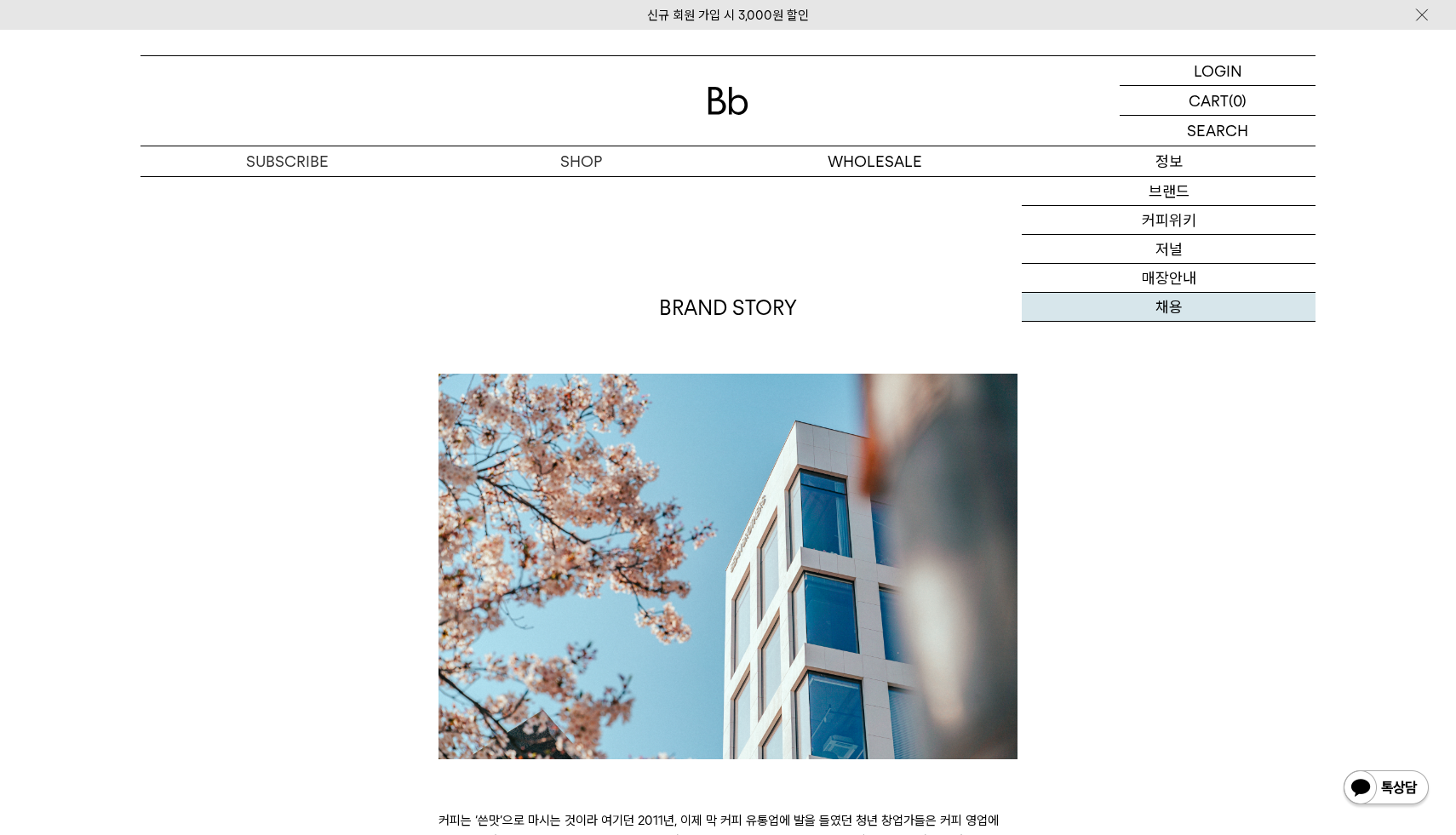 click on "채용" at bounding box center (1168, 307) 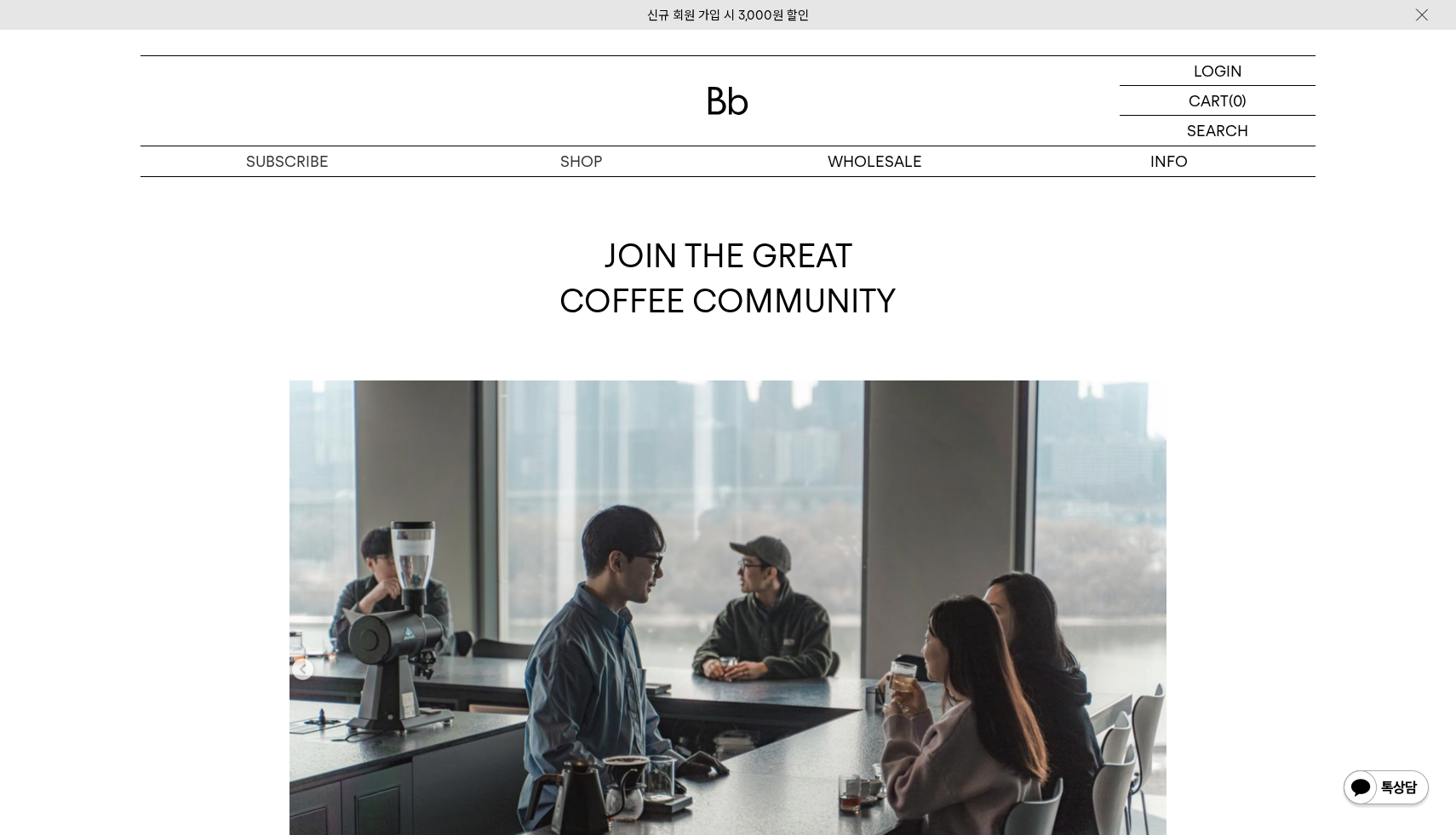 scroll, scrollTop: 0, scrollLeft: 0, axis: both 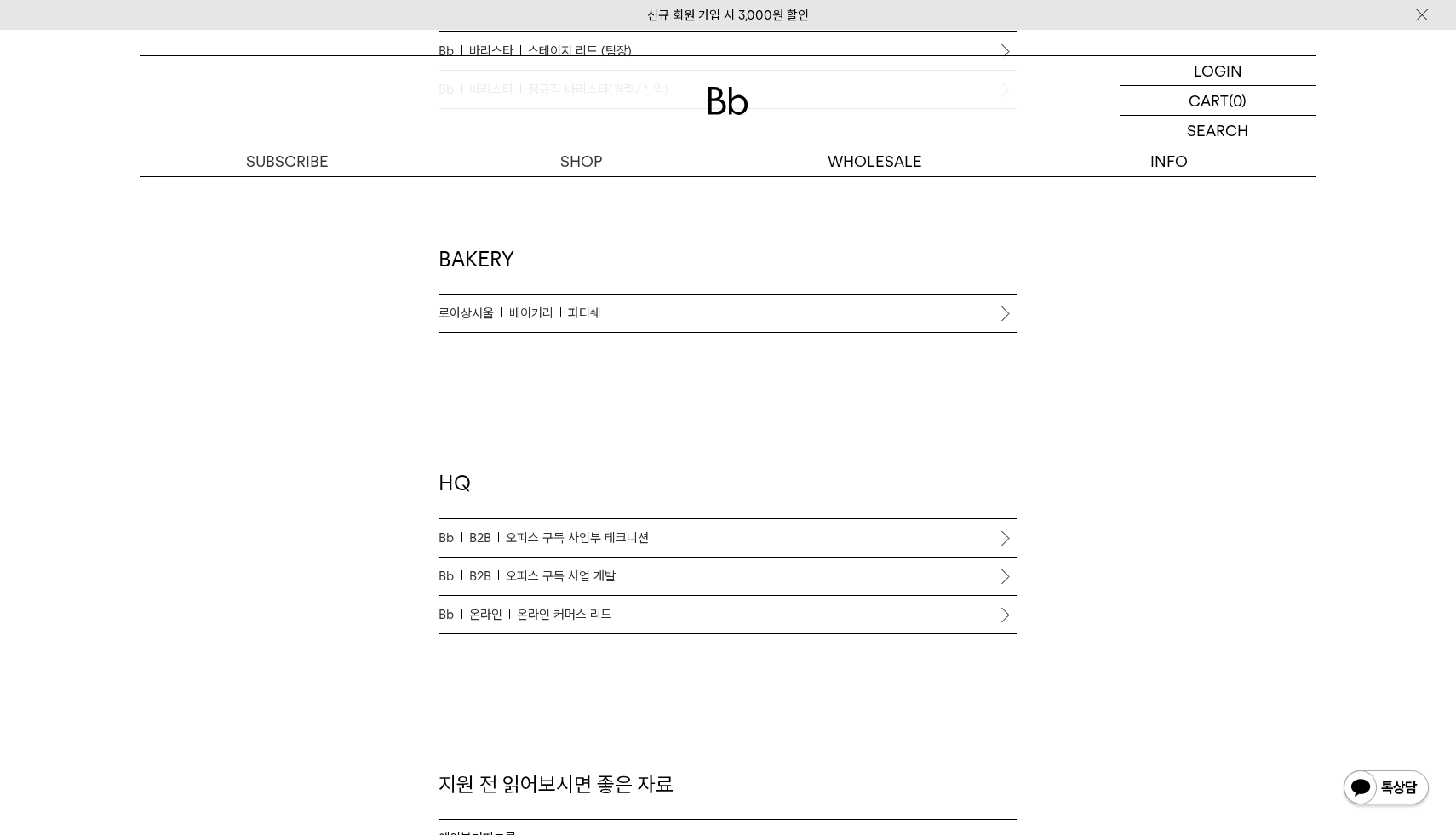 click on "로아상서울 베이커리 파티쉐" at bounding box center (728, 313) 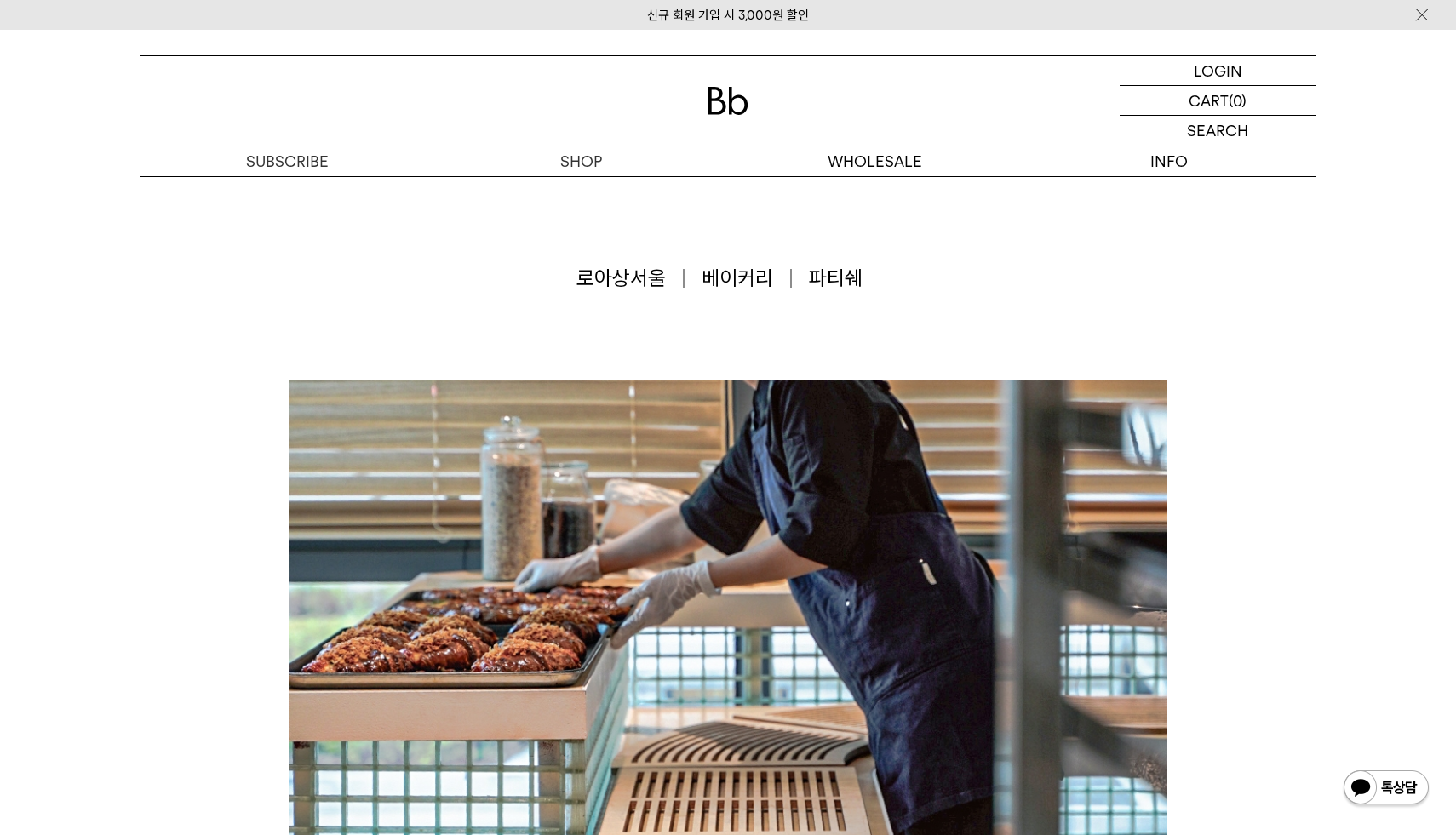 scroll, scrollTop: 0, scrollLeft: 0, axis: both 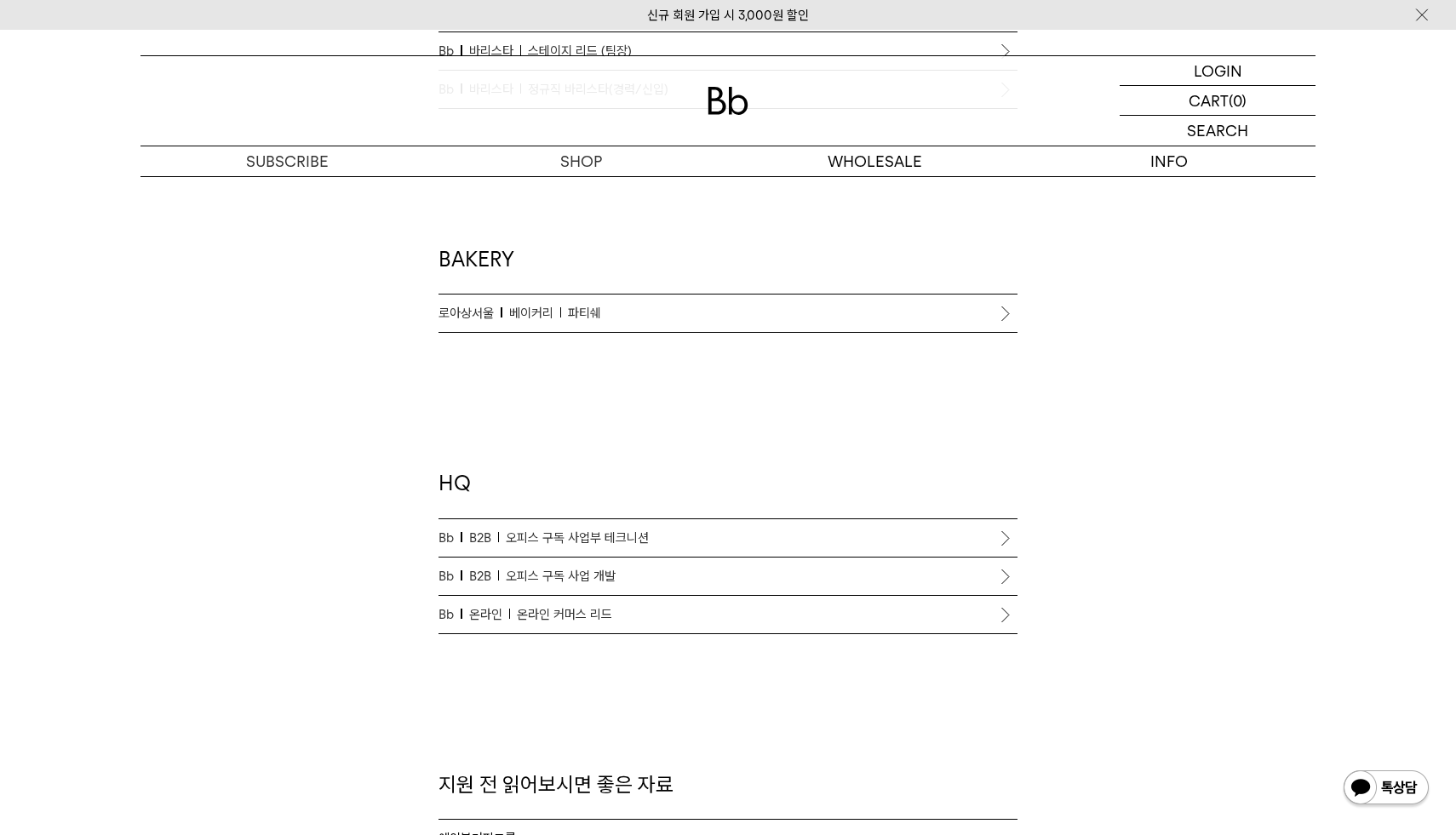 click on "온라인 커머스 리드" at bounding box center (565, 615) 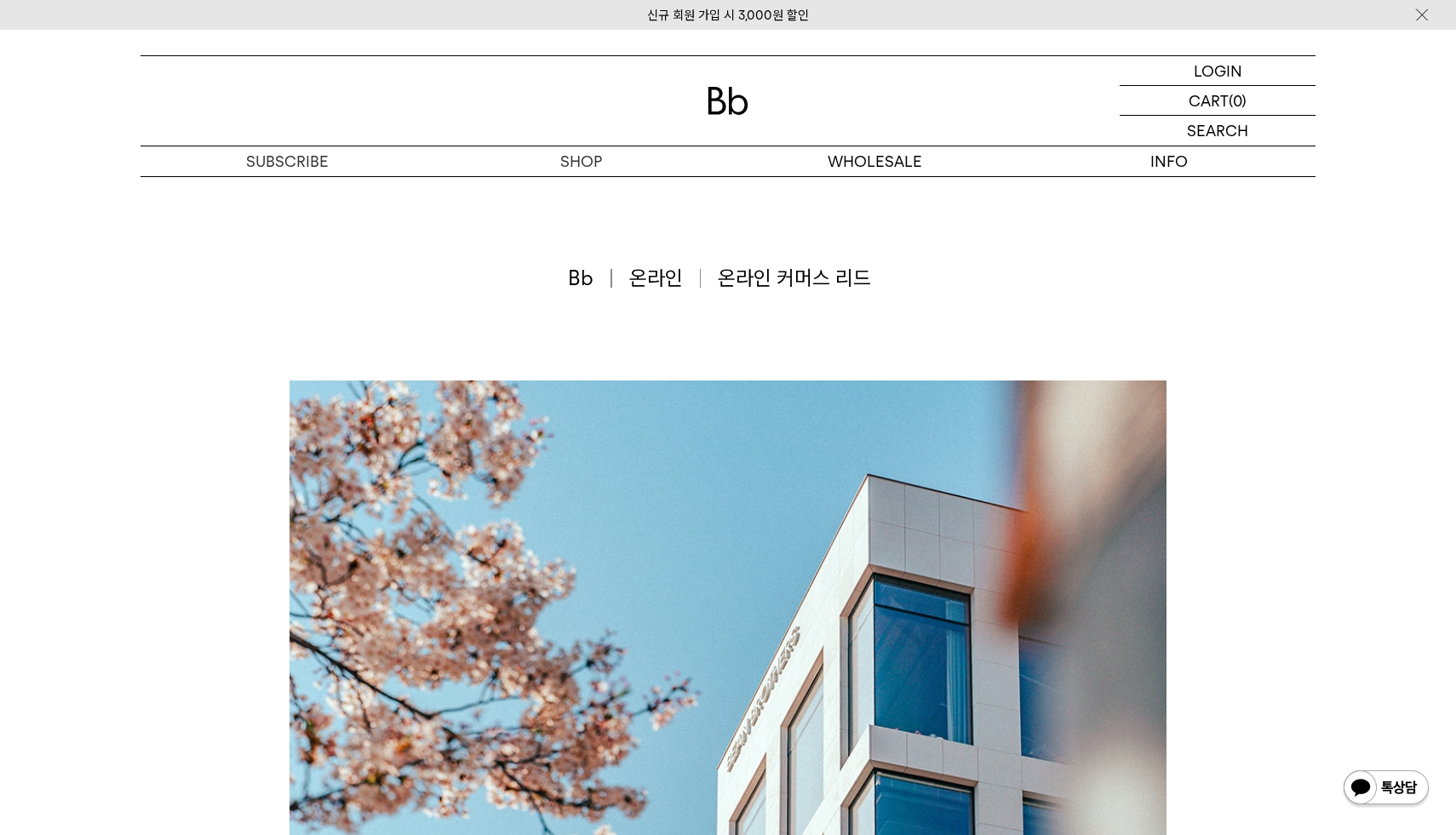 scroll, scrollTop: 0, scrollLeft: 0, axis: both 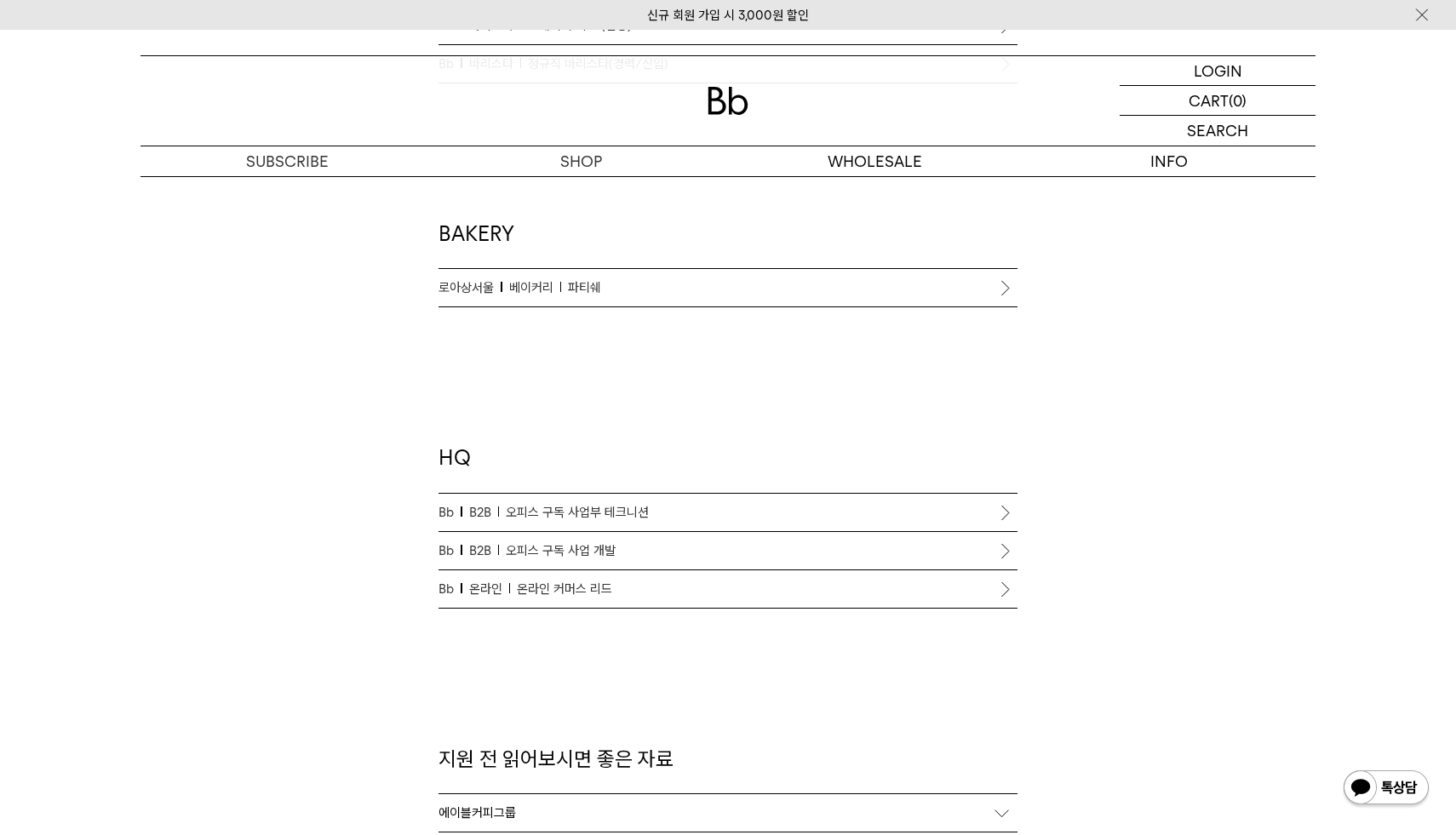 click on "Bb B2B 오피스 구독 사업 개발" at bounding box center [728, 551] 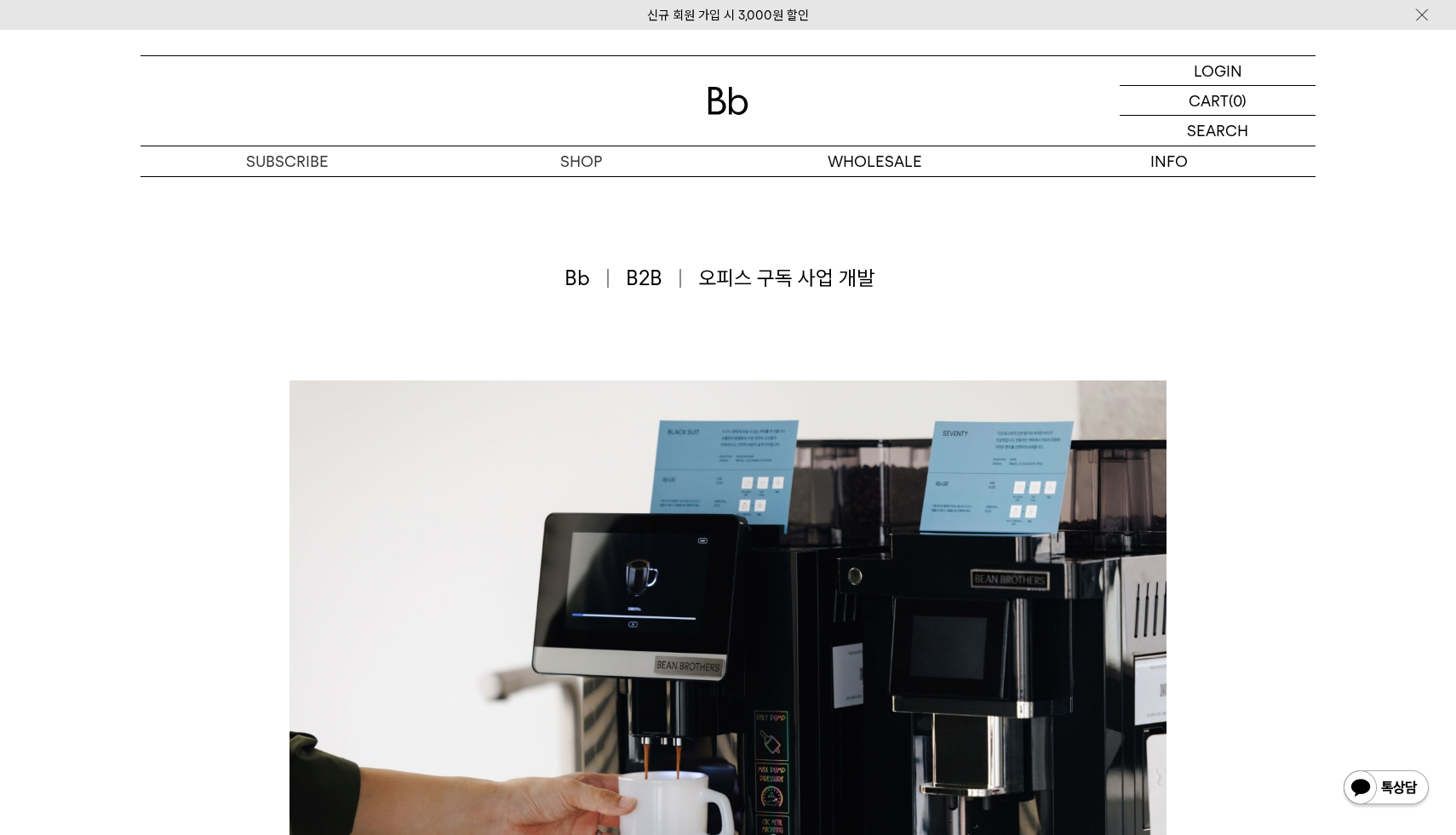 scroll, scrollTop: 0, scrollLeft: 0, axis: both 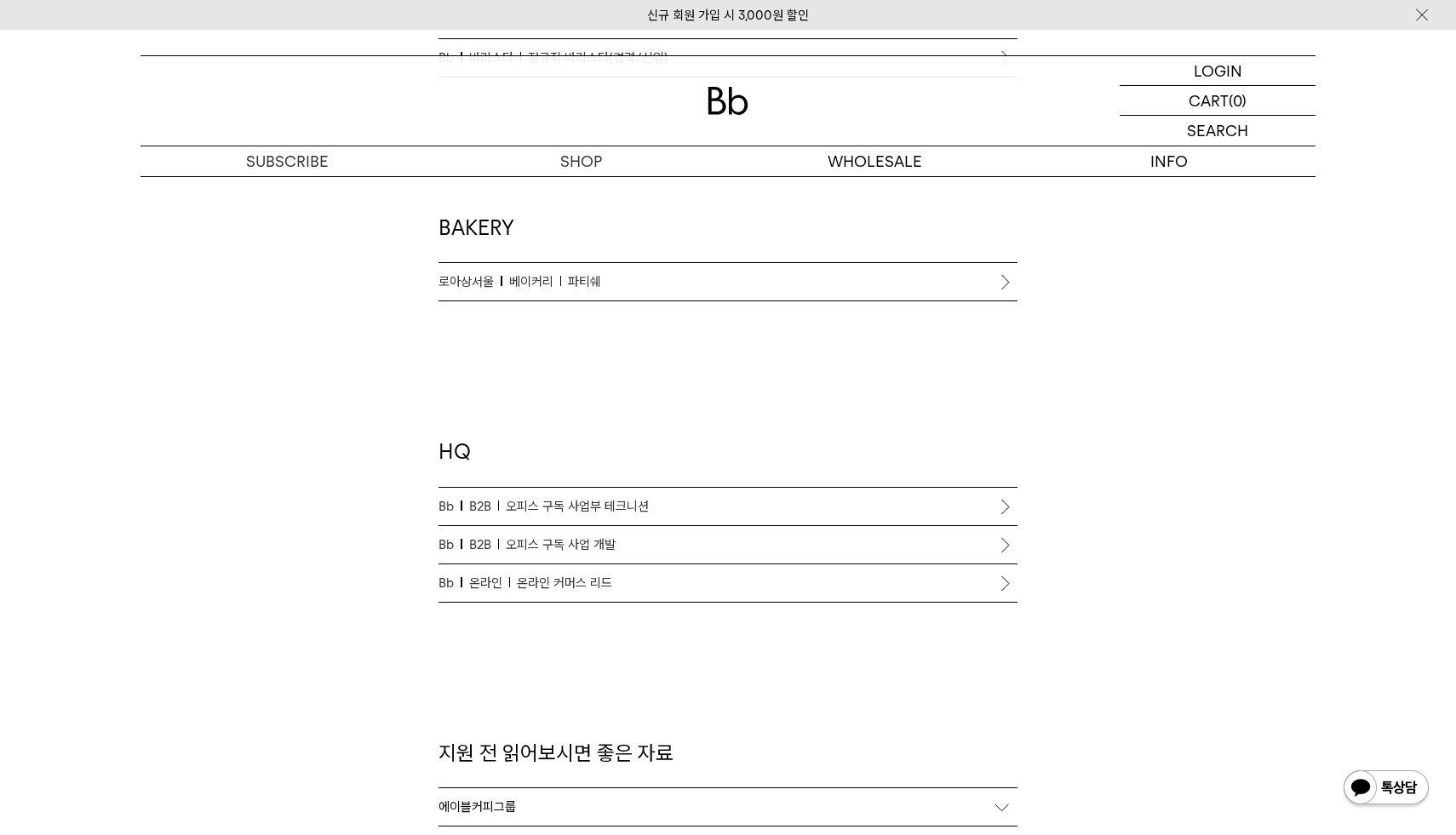 click on "오피스 구독 사업부 테크니션" at bounding box center (577, 506) 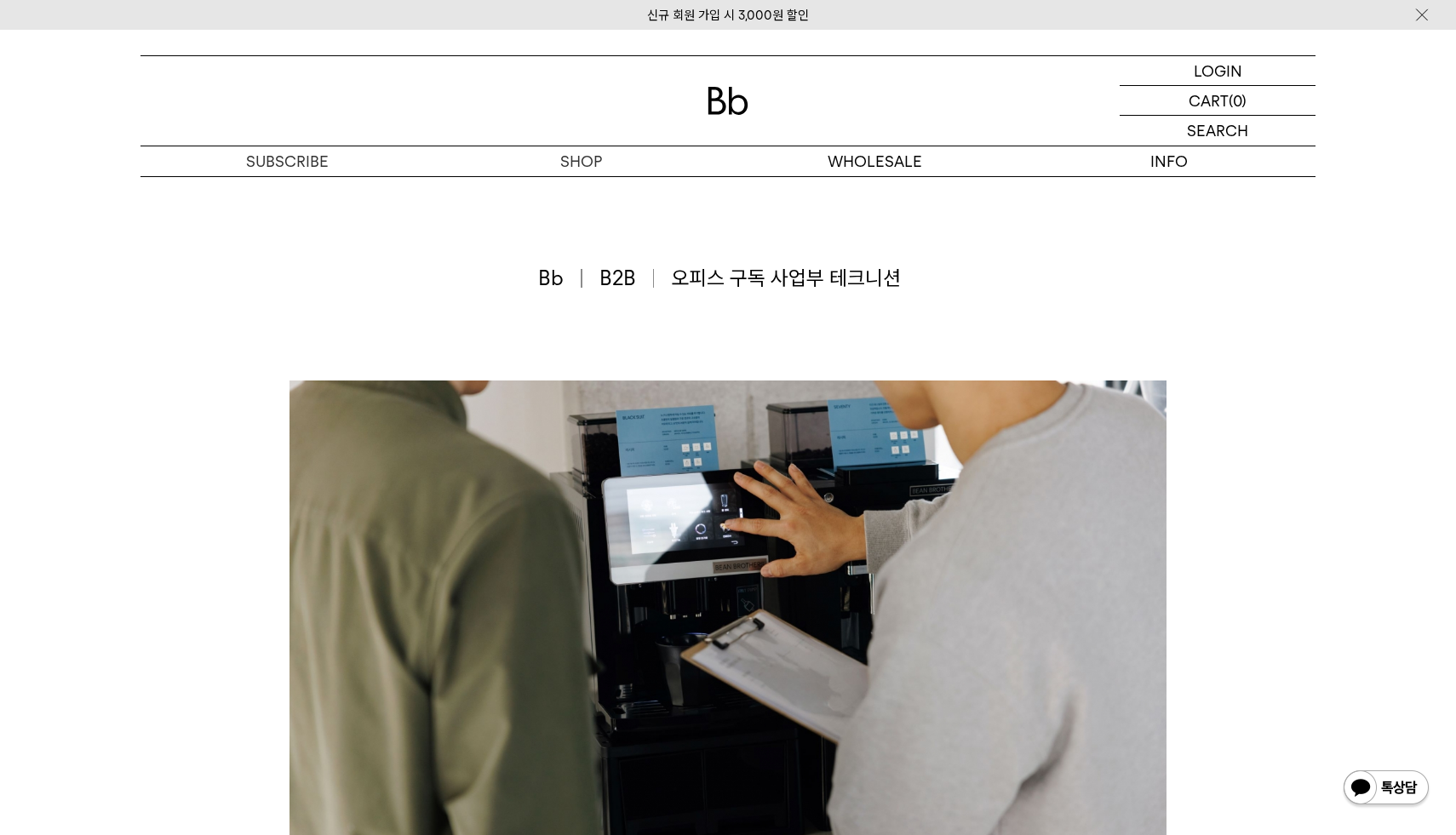 scroll, scrollTop: 0, scrollLeft: 0, axis: both 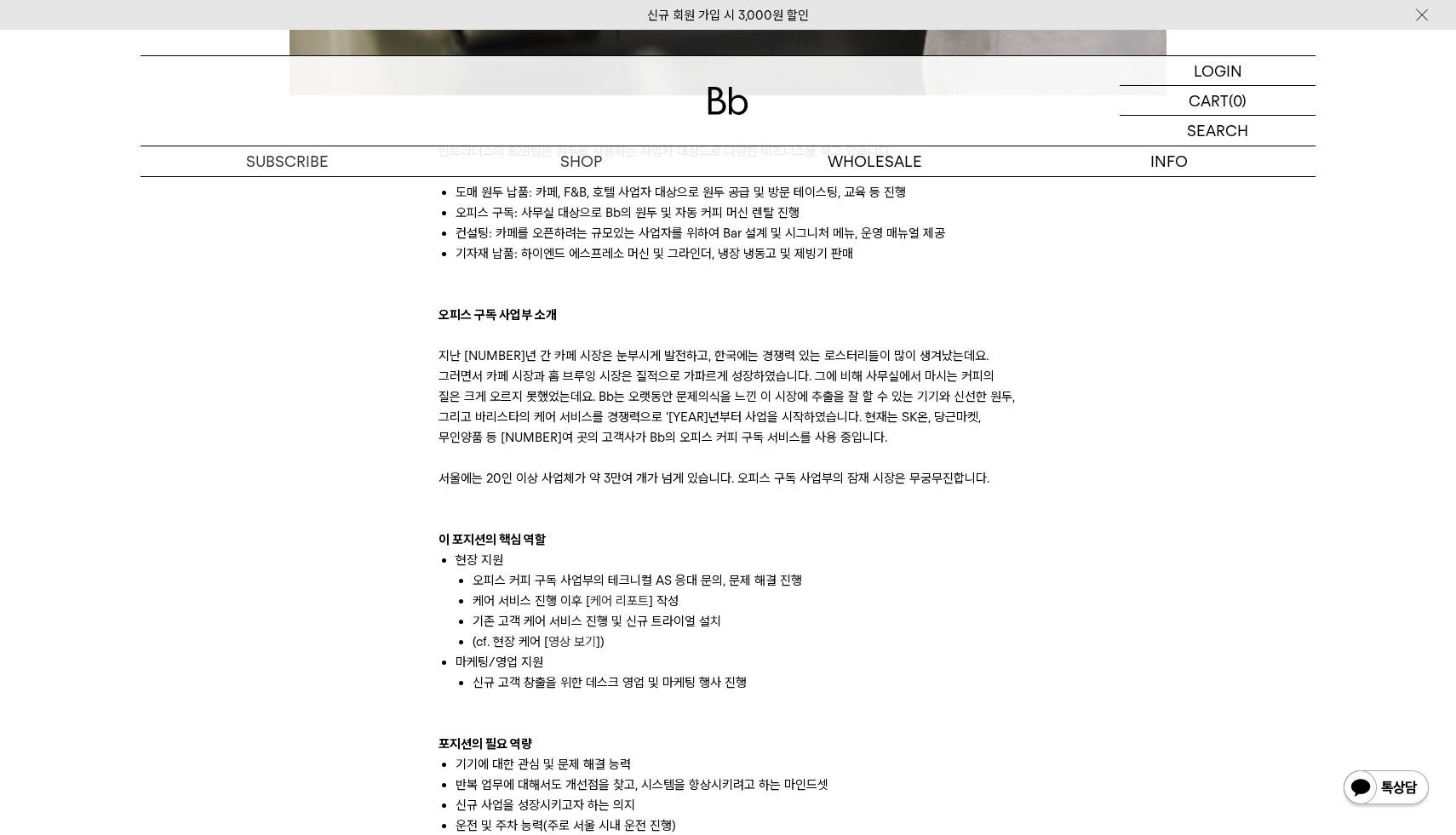 click on "영상 보기" at bounding box center (572, 642) 